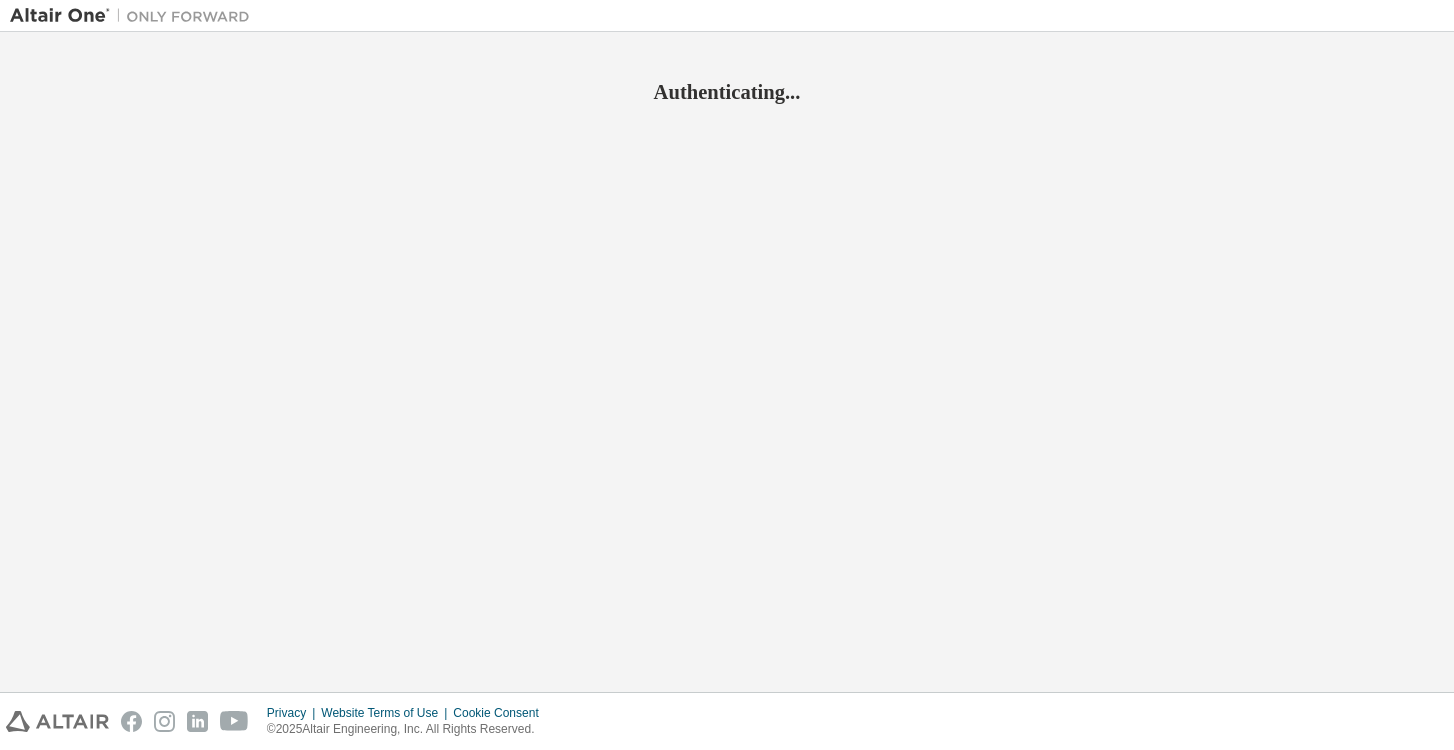 scroll, scrollTop: 0, scrollLeft: 0, axis: both 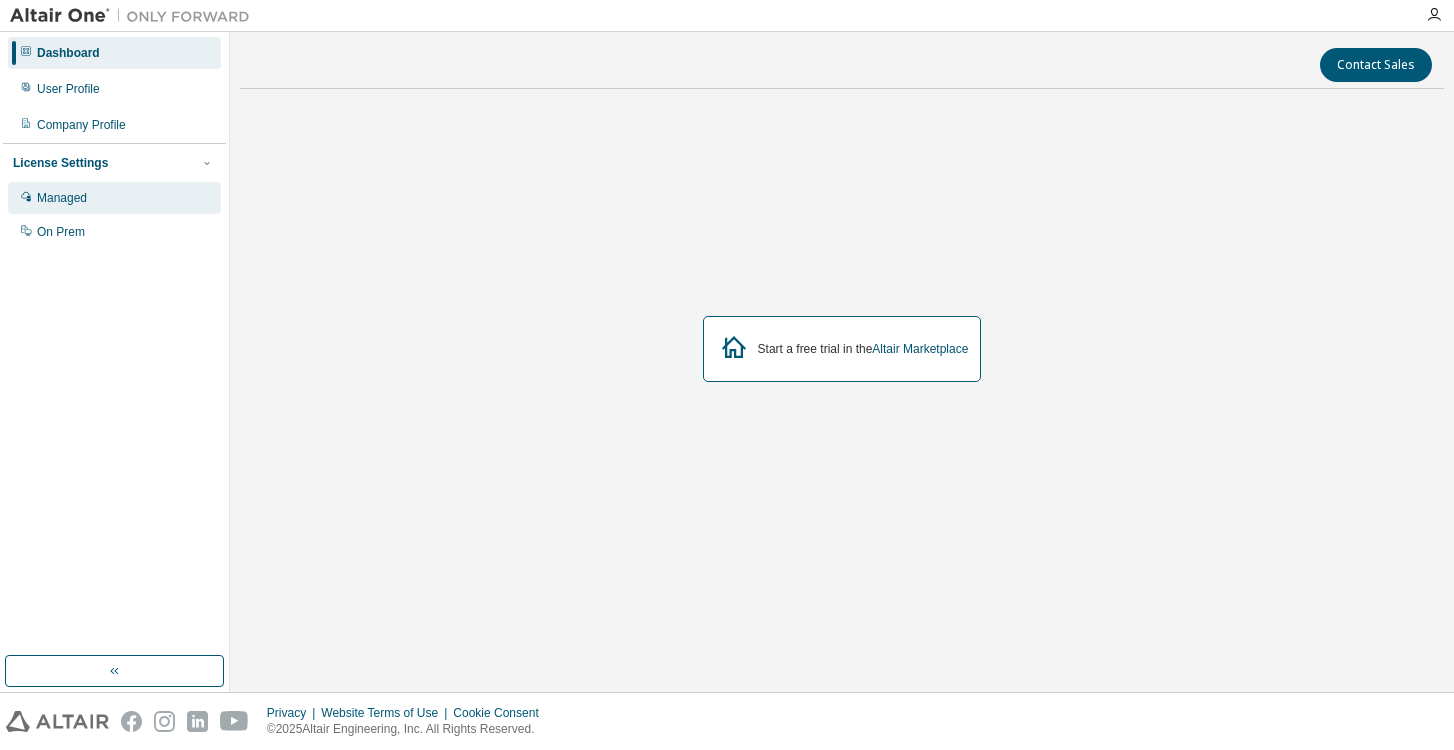click on "Managed" at bounding box center [114, 198] 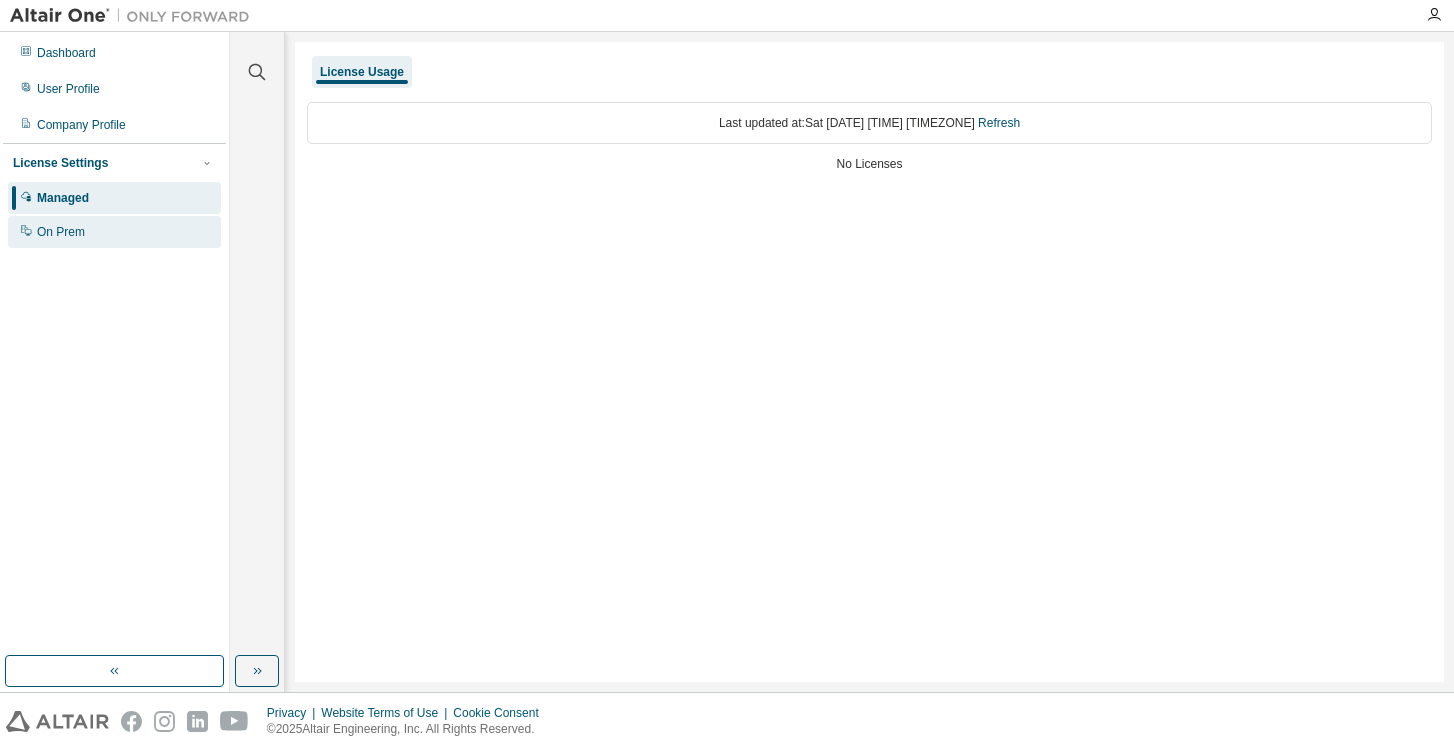 click on "On Prem" at bounding box center (114, 232) 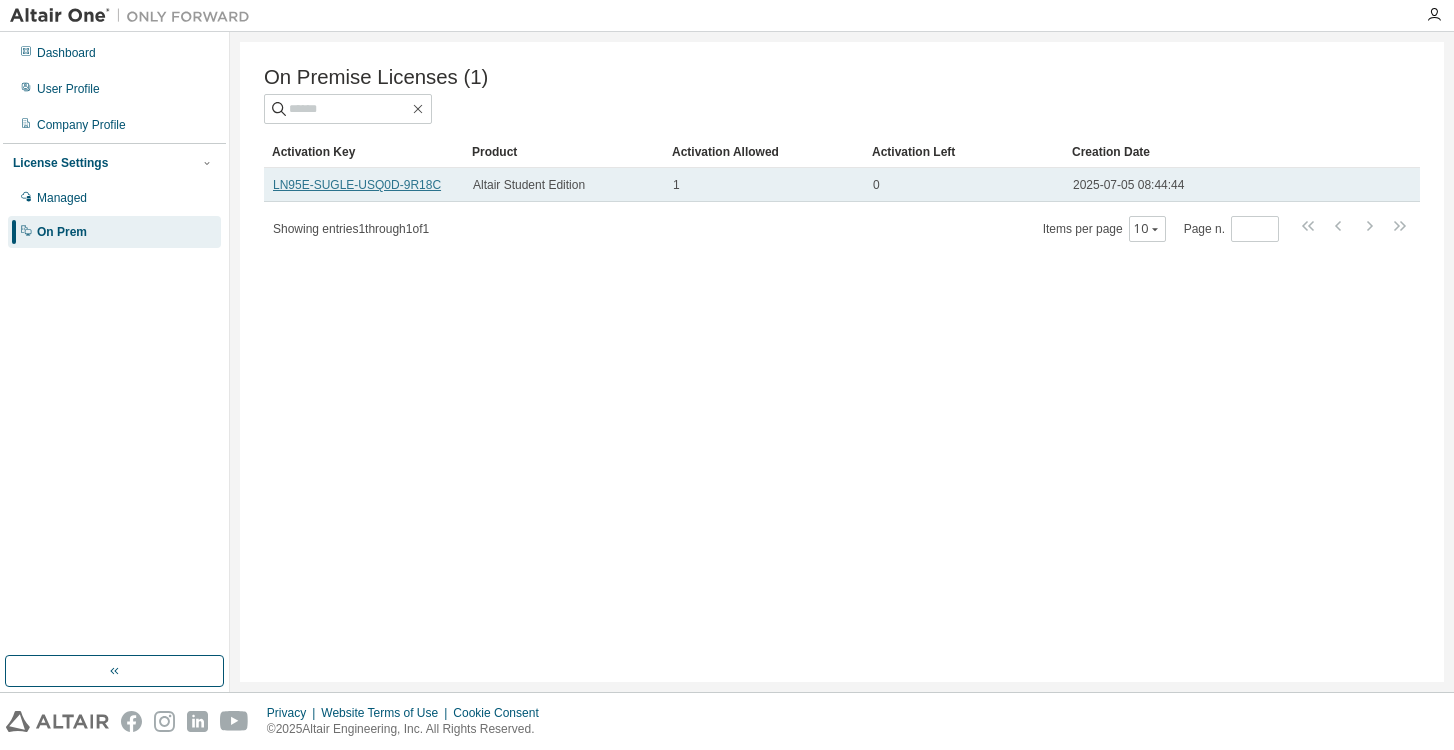 click on "LN95E-SUGLE-USQ0D-9R18C" at bounding box center [357, 185] 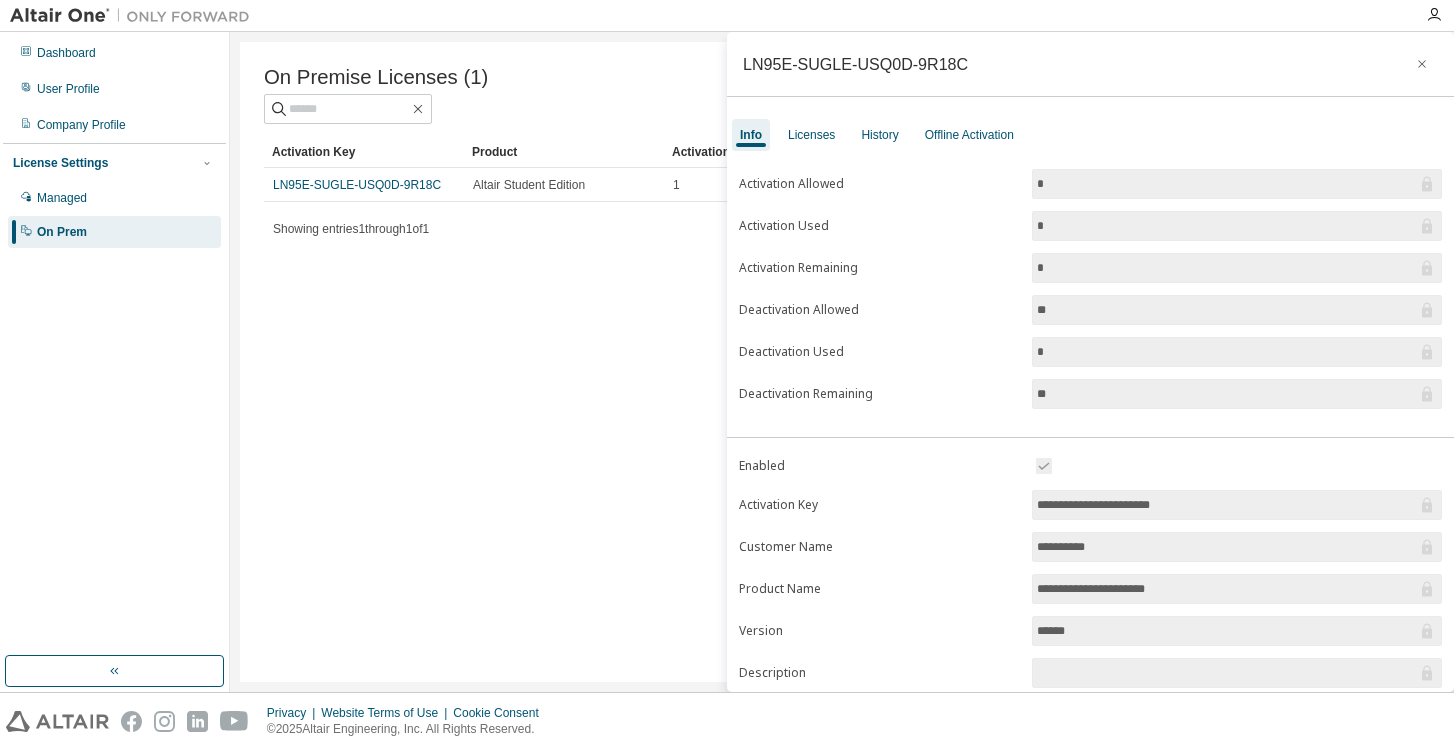 scroll, scrollTop: 0, scrollLeft: 0, axis: both 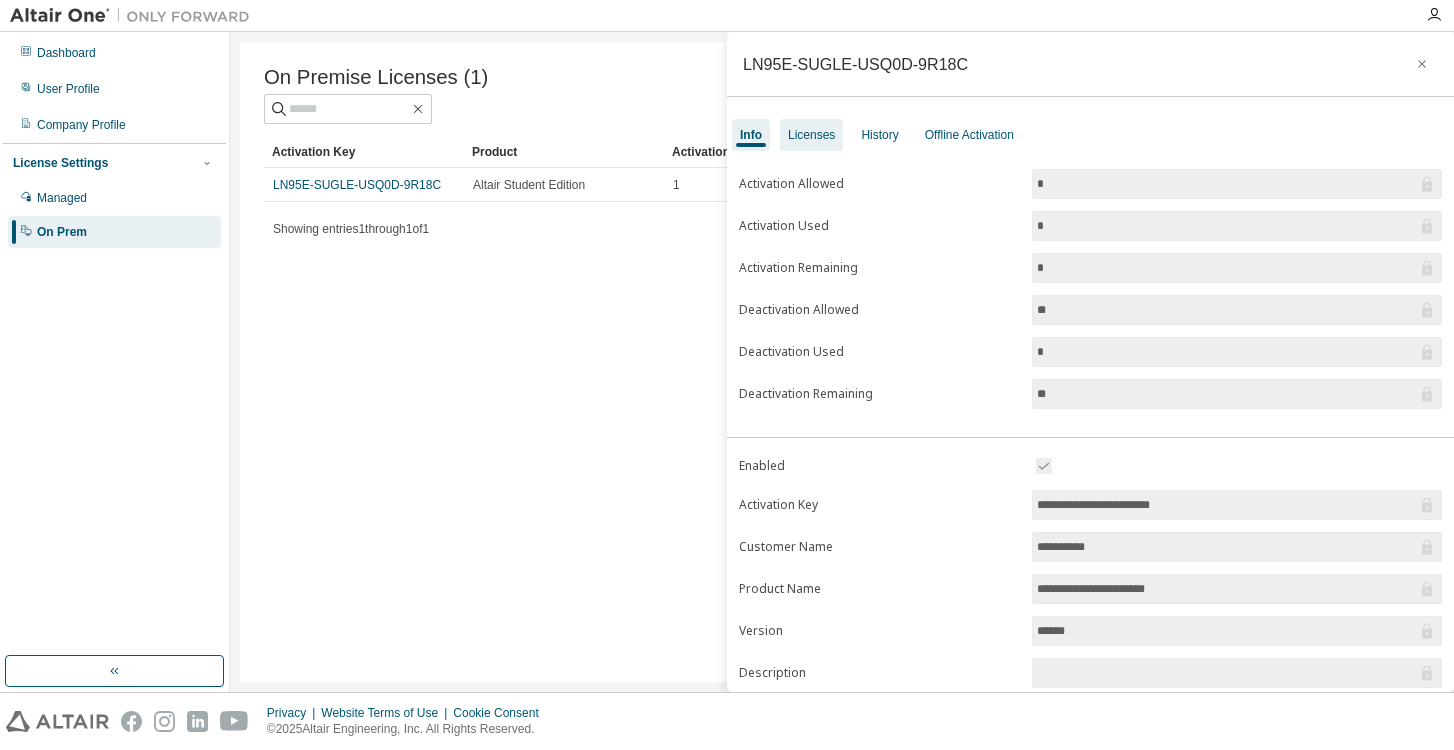 click on "Licenses" at bounding box center [811, 135] 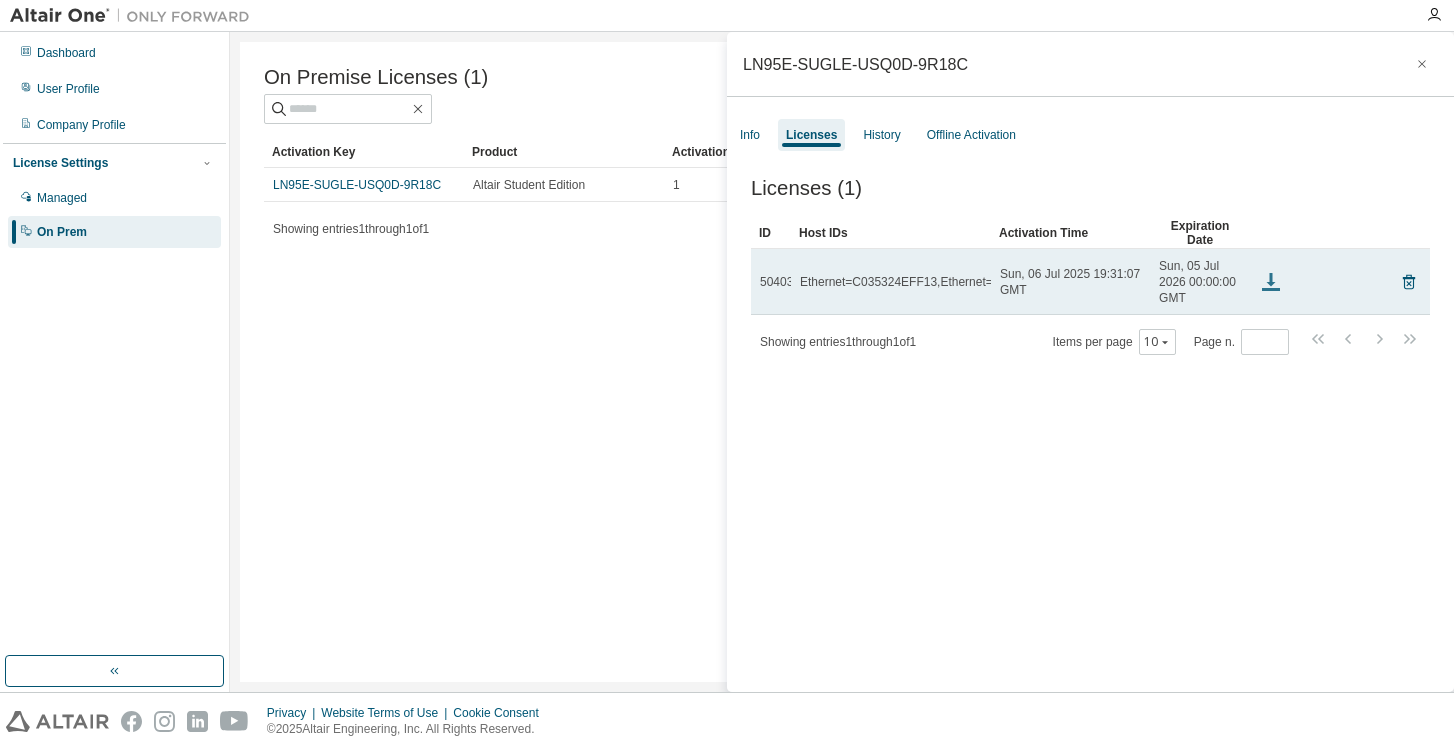 click 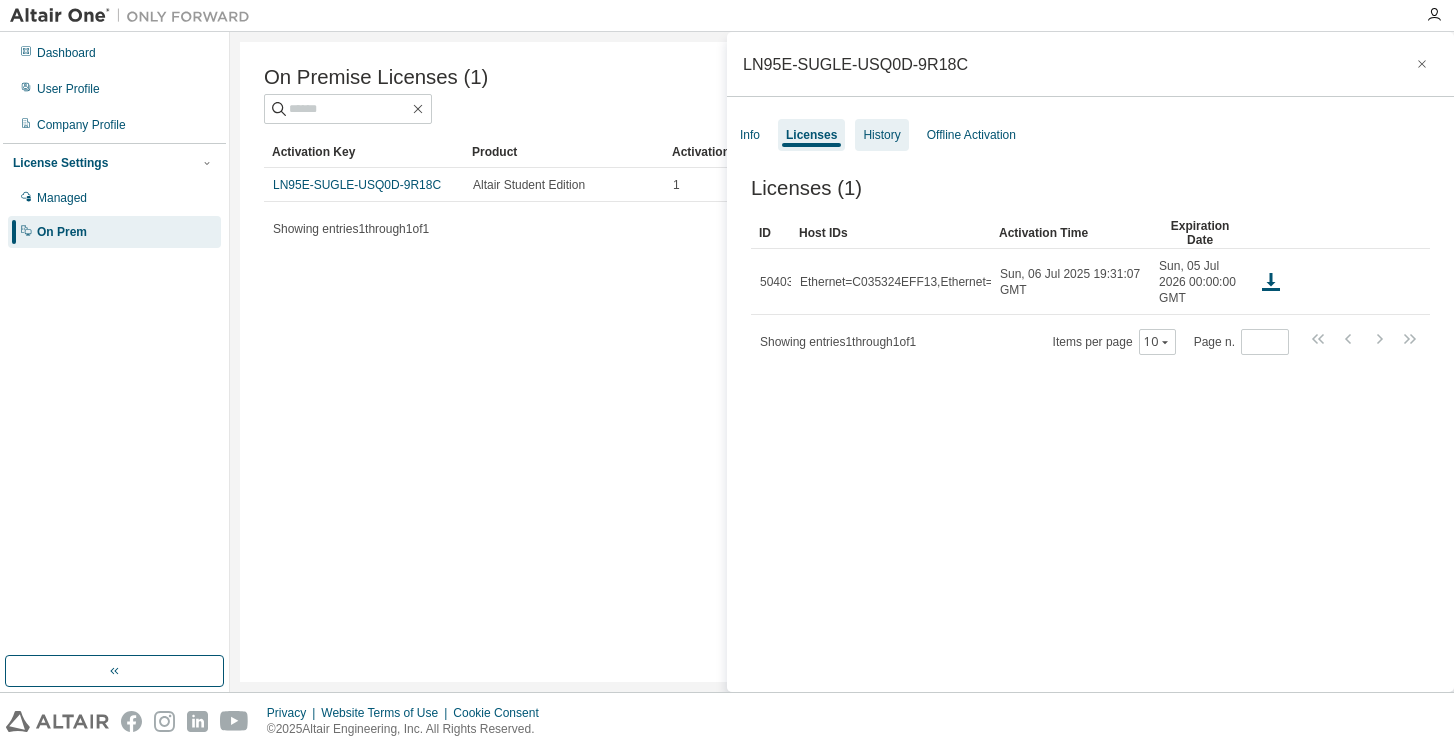 click on "History" at bounding box center [881, 135] 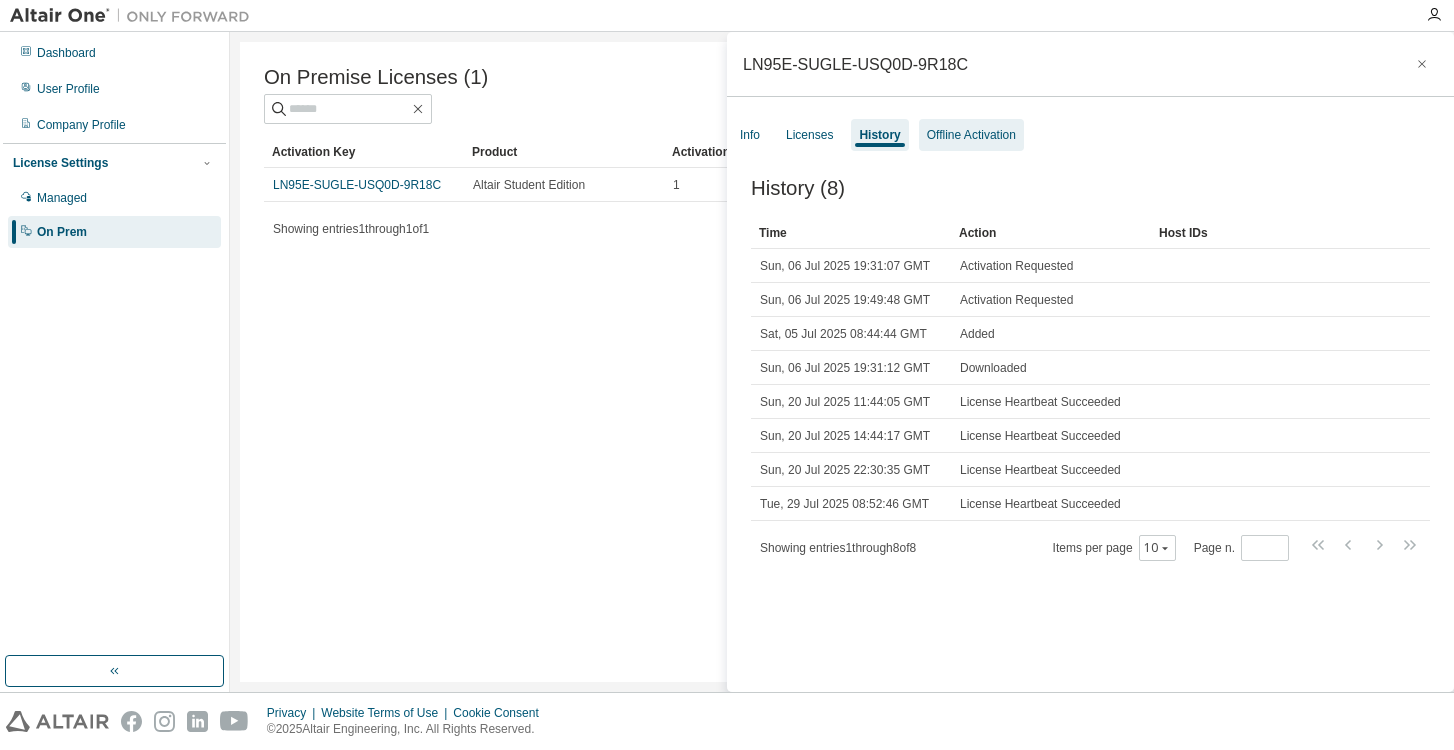 click on "Offline Activation" at bounding box center (971, 135) 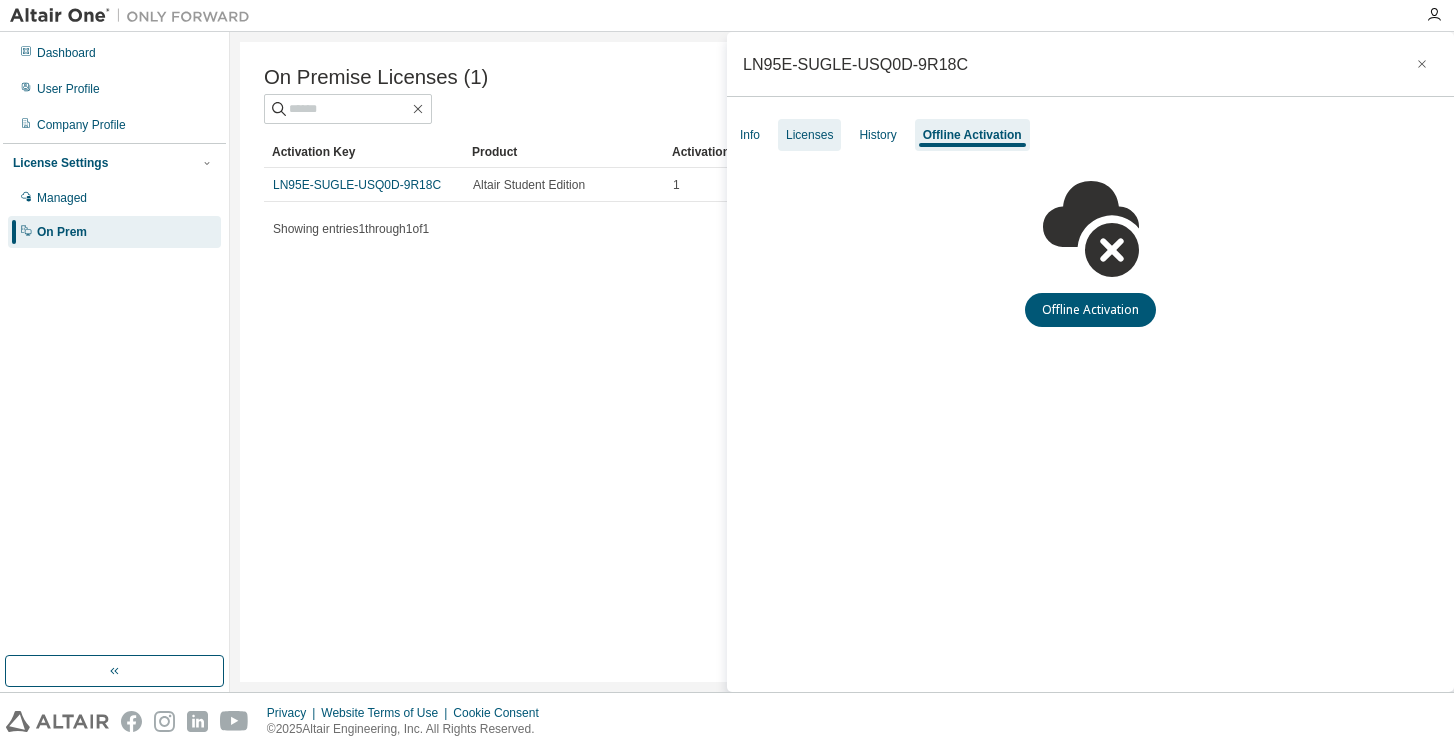 click on "Licenses" at bounding box center (809, 135) 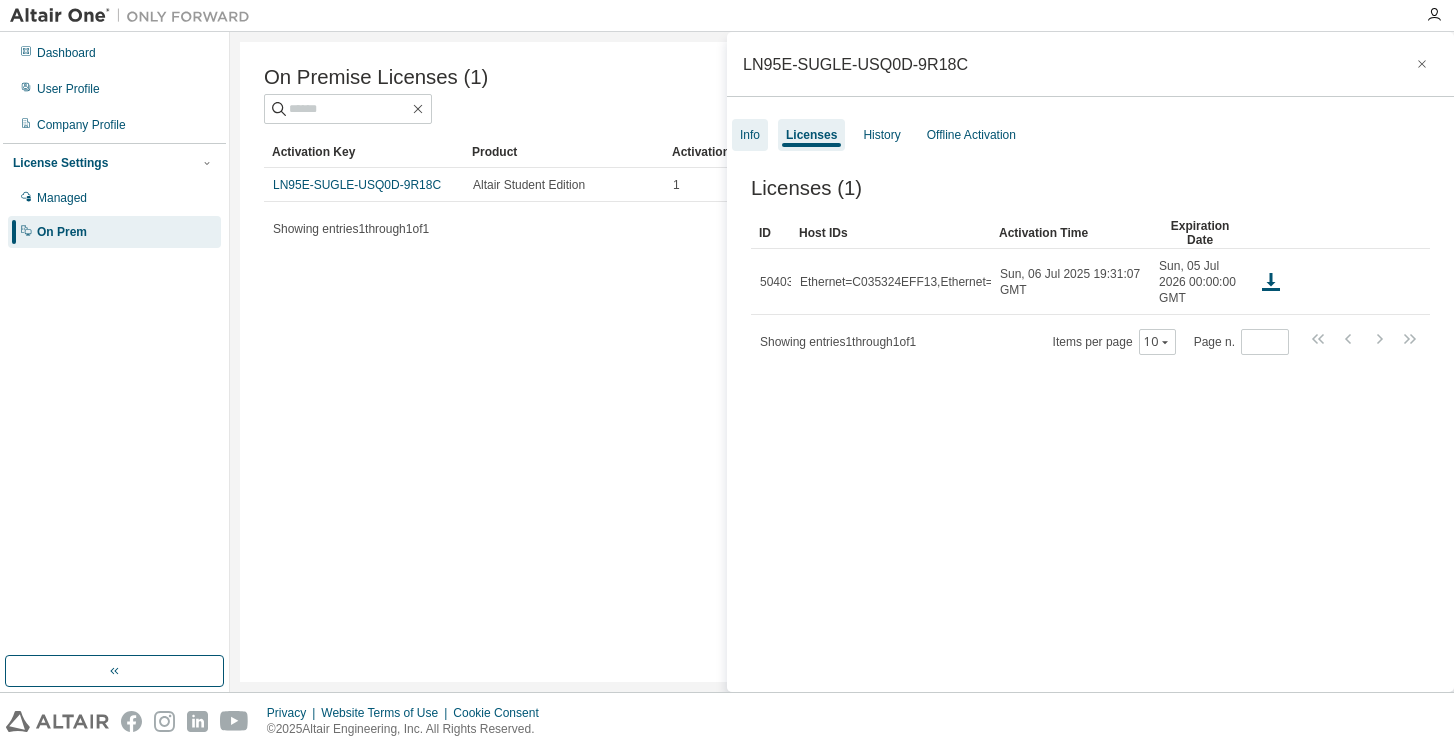 click on "Info" at bounding box center [750, 135] 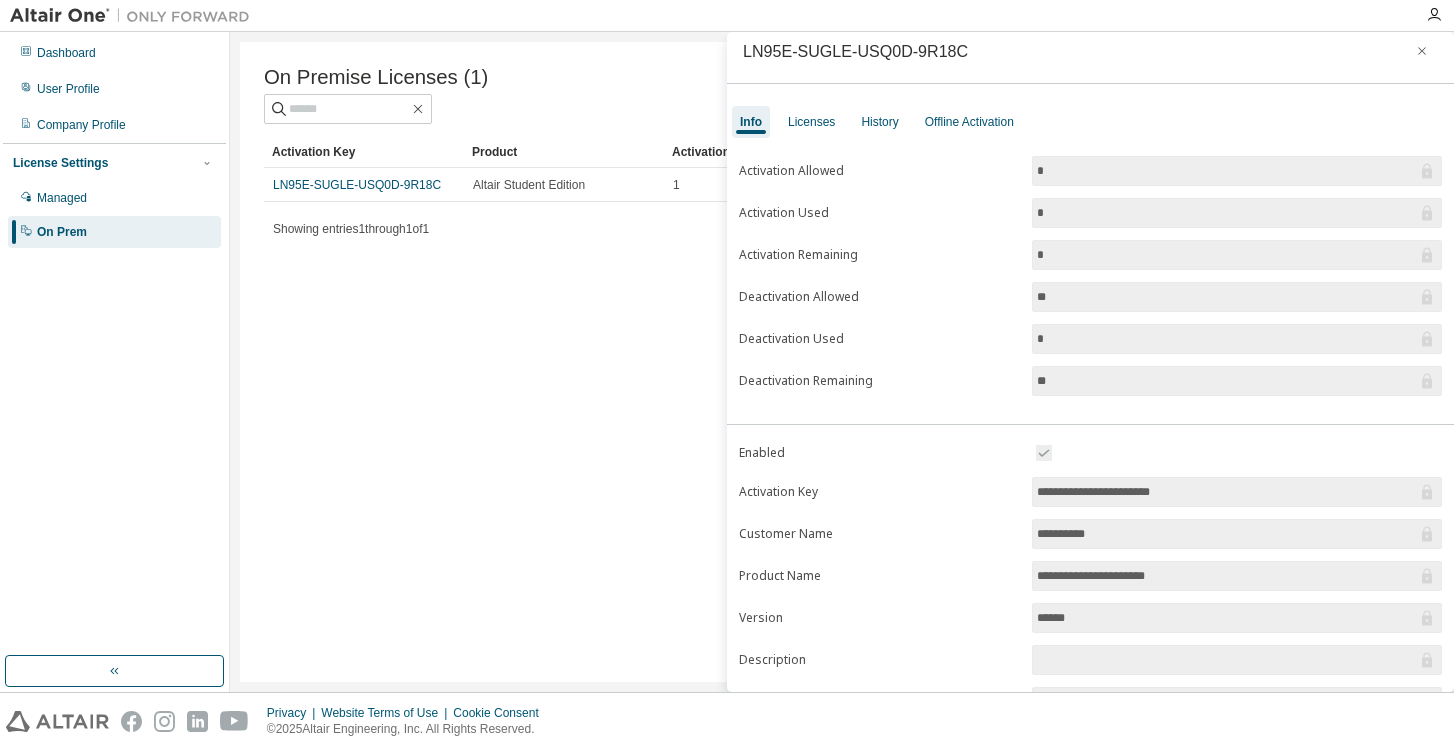 scroll, scrollTop: 19, scrollLeft: 0, axis: vertical 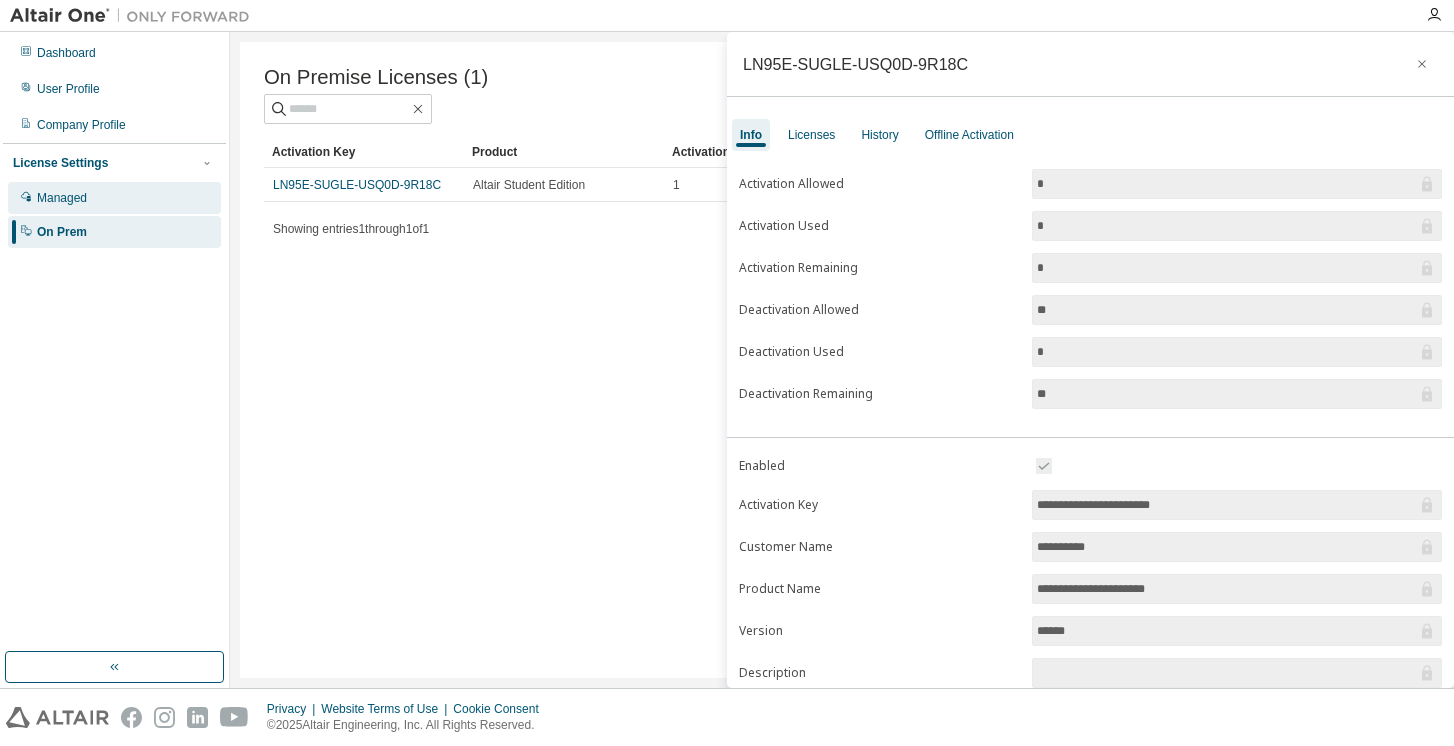 click on "Managed" at bounding box center (114, 198) 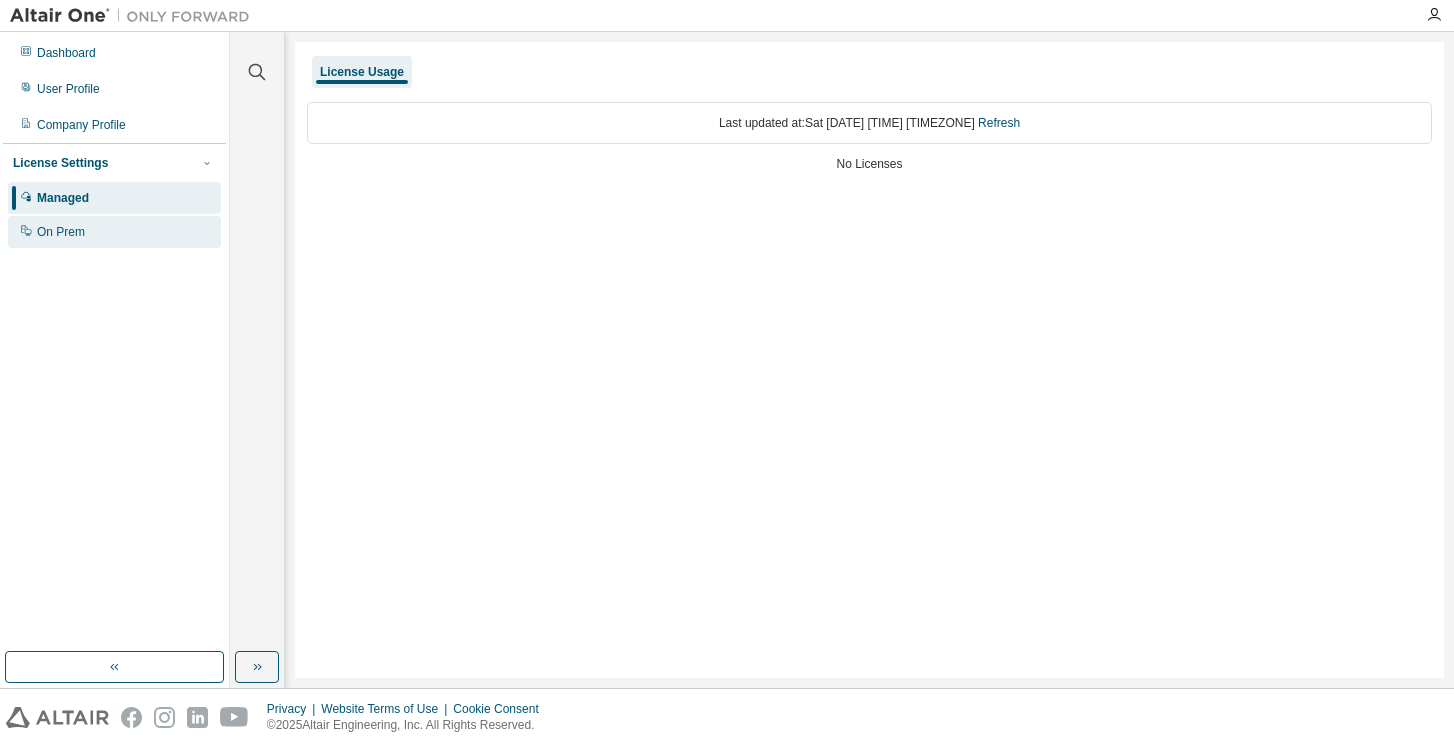click on "On Prem" at bounding box center (114, 232) 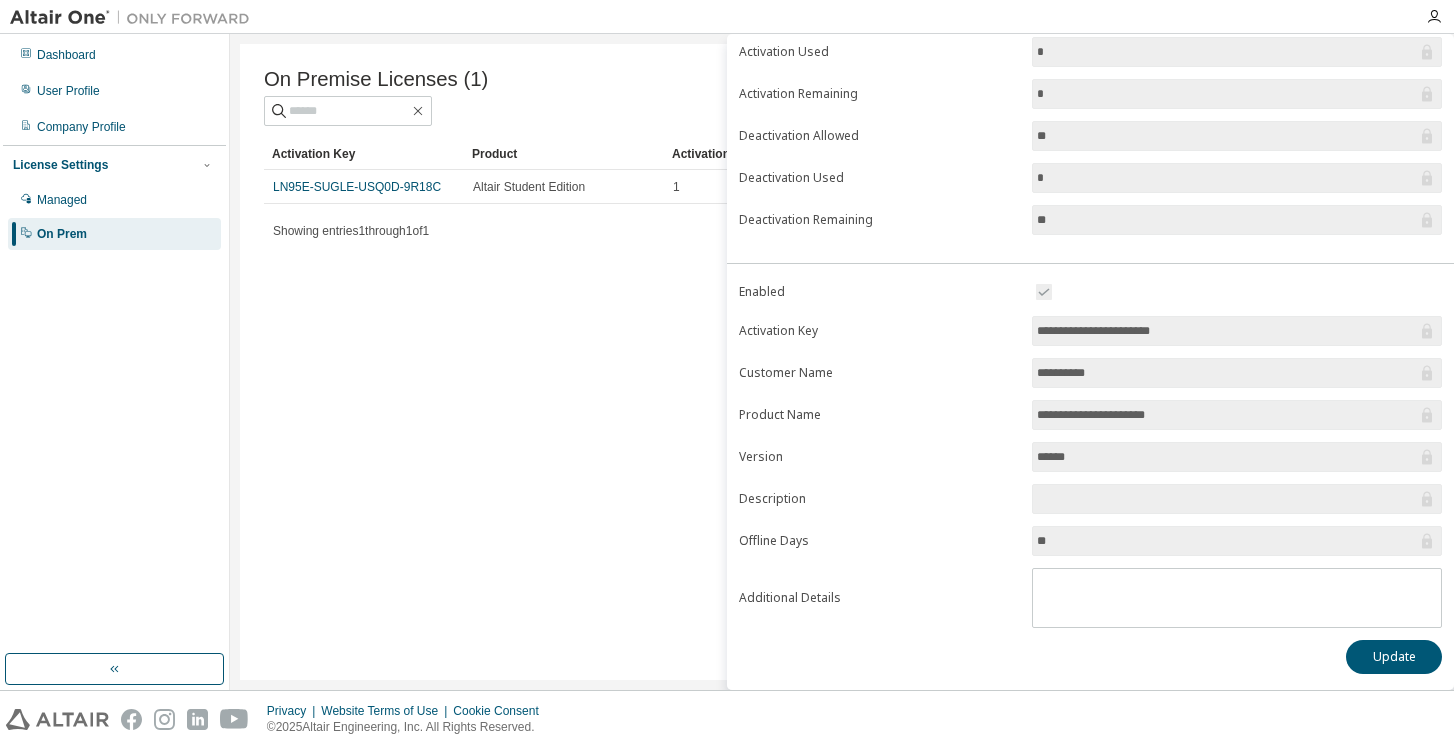 scroll, scrollTop: 173, scrollLeft: 0, axis: vertical 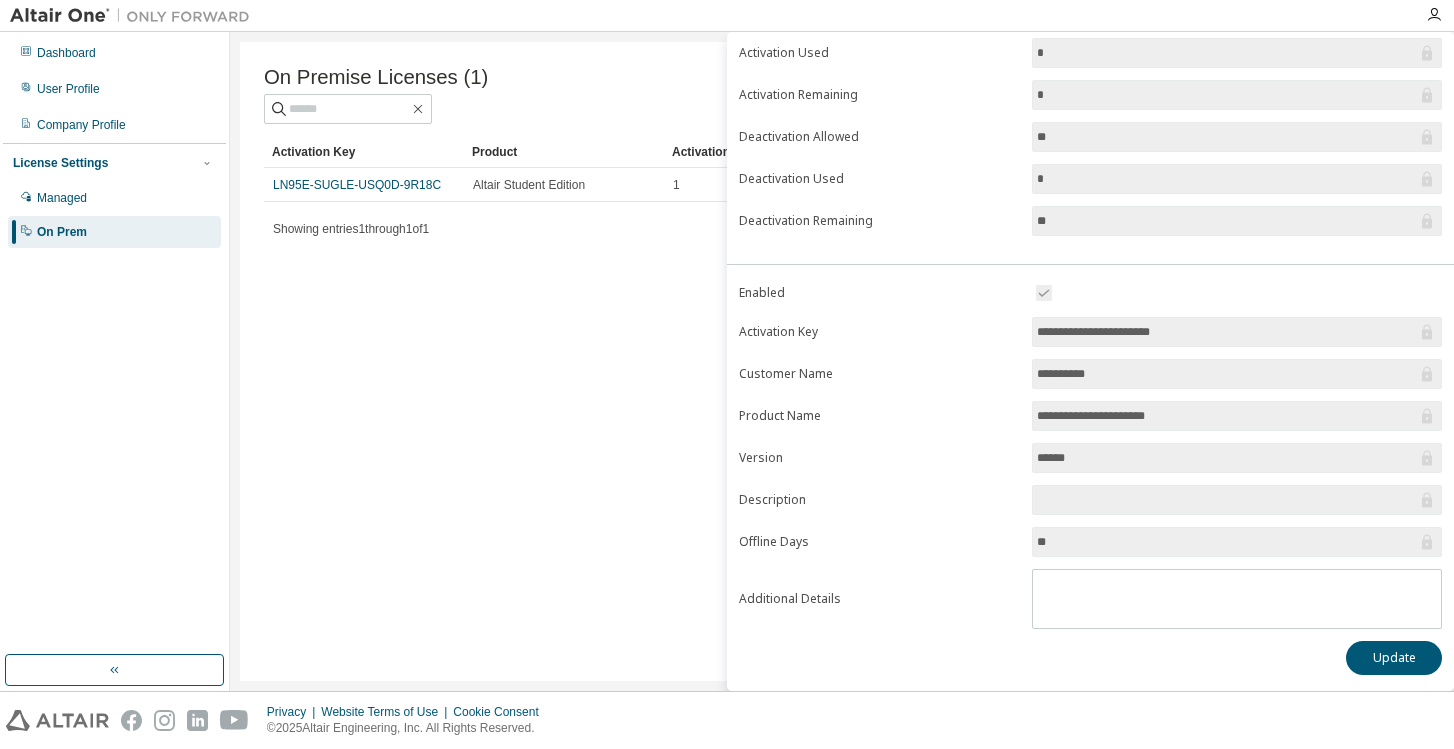 drag, startPoint x: 878, startPoint y: 295, endPoint x: 936, endPoint y: 193, distance: 117.33712 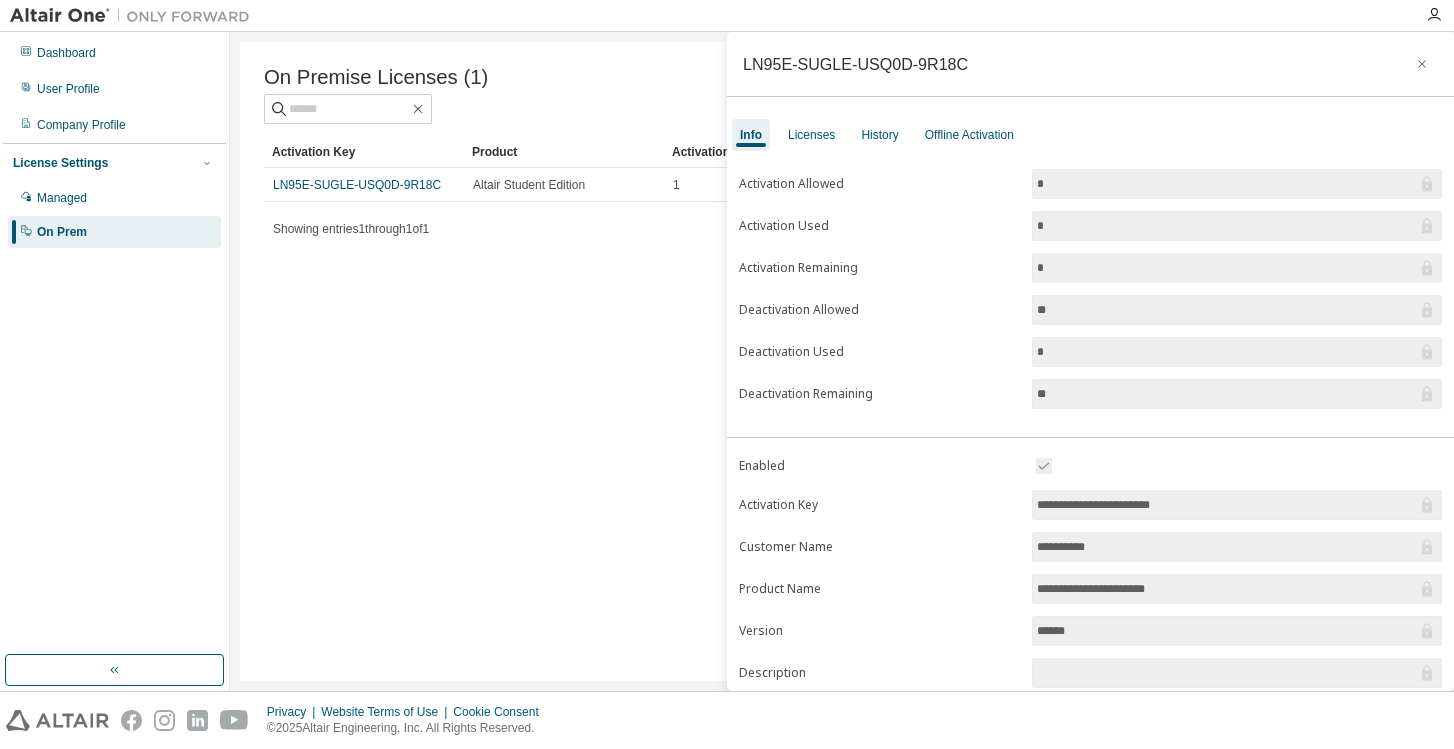 scroll, scrollTop: 0, scrollLeft: 0, axis: both 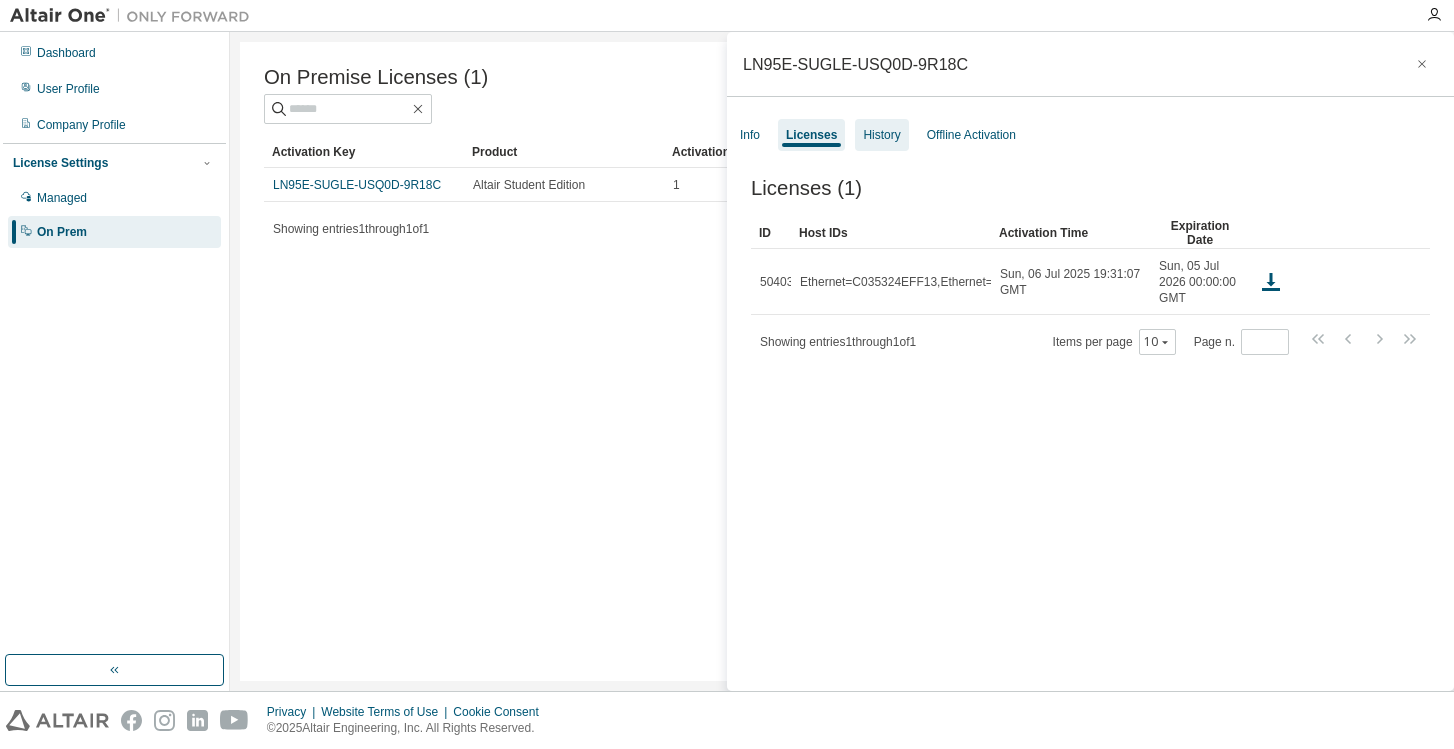 drag, startPoint x: 936, startPoint y: 193, endPoint x: 894, endPoint y: 142, distance: 66.068146 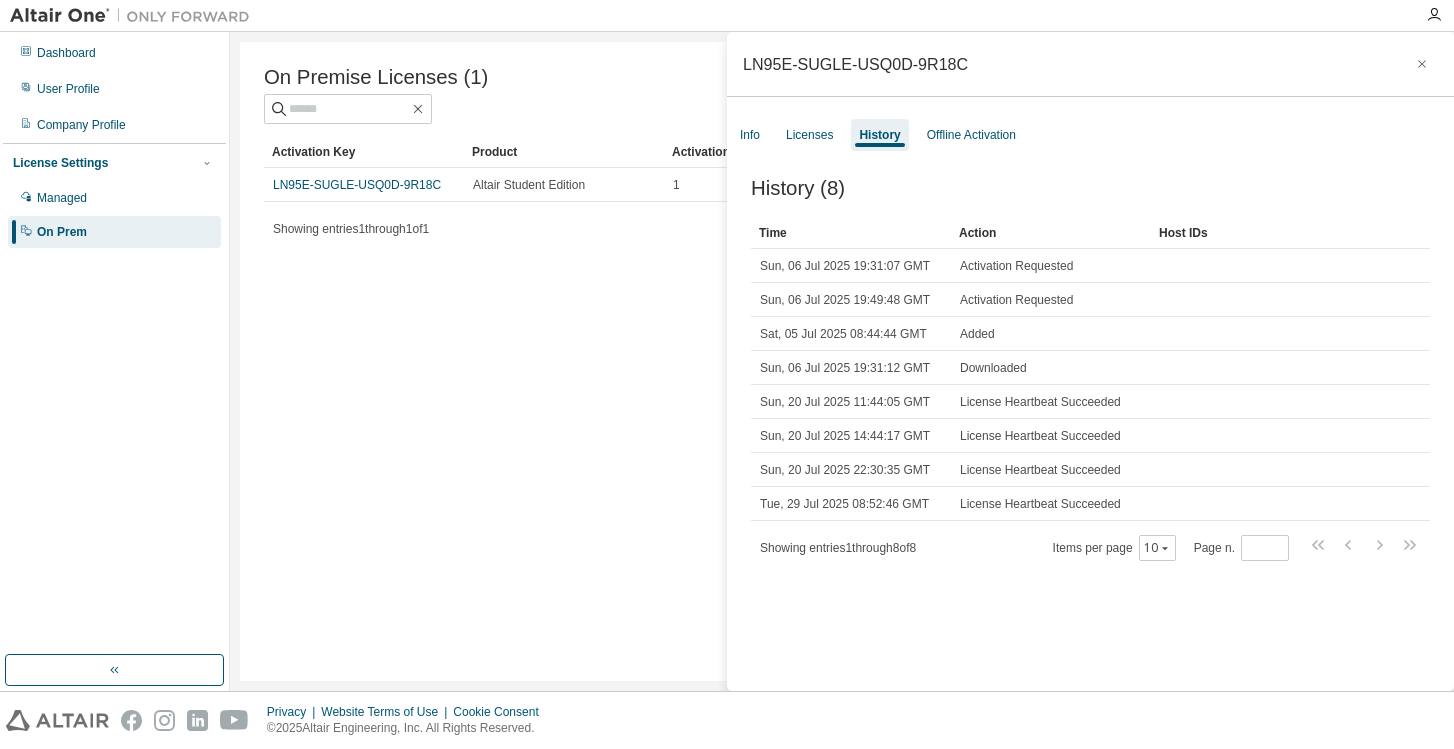 click on "Offline Activation" at bounding box center [971, 135] 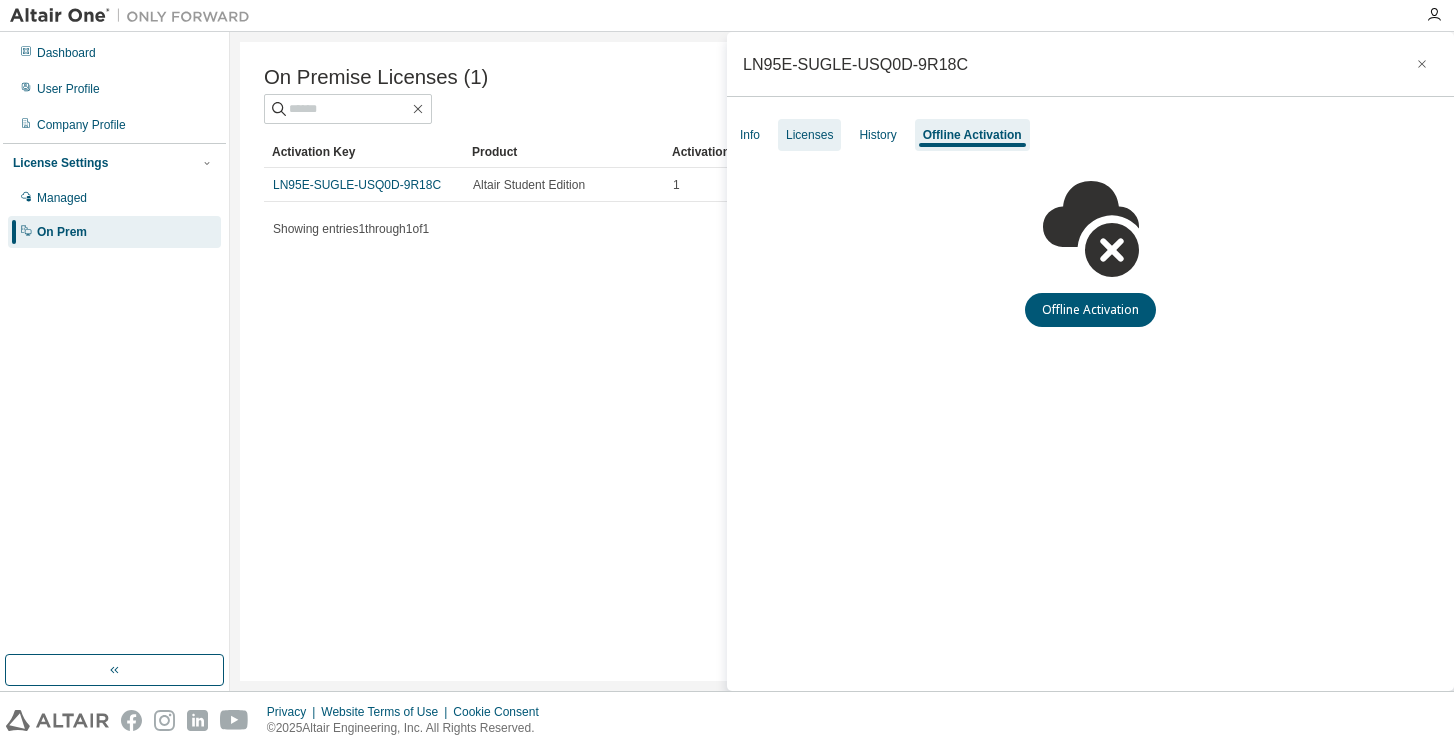 drag, startPoint x: 894, startPoint y: 142, endPoint x: 813, endPoint y: 141, distance: 81.00617 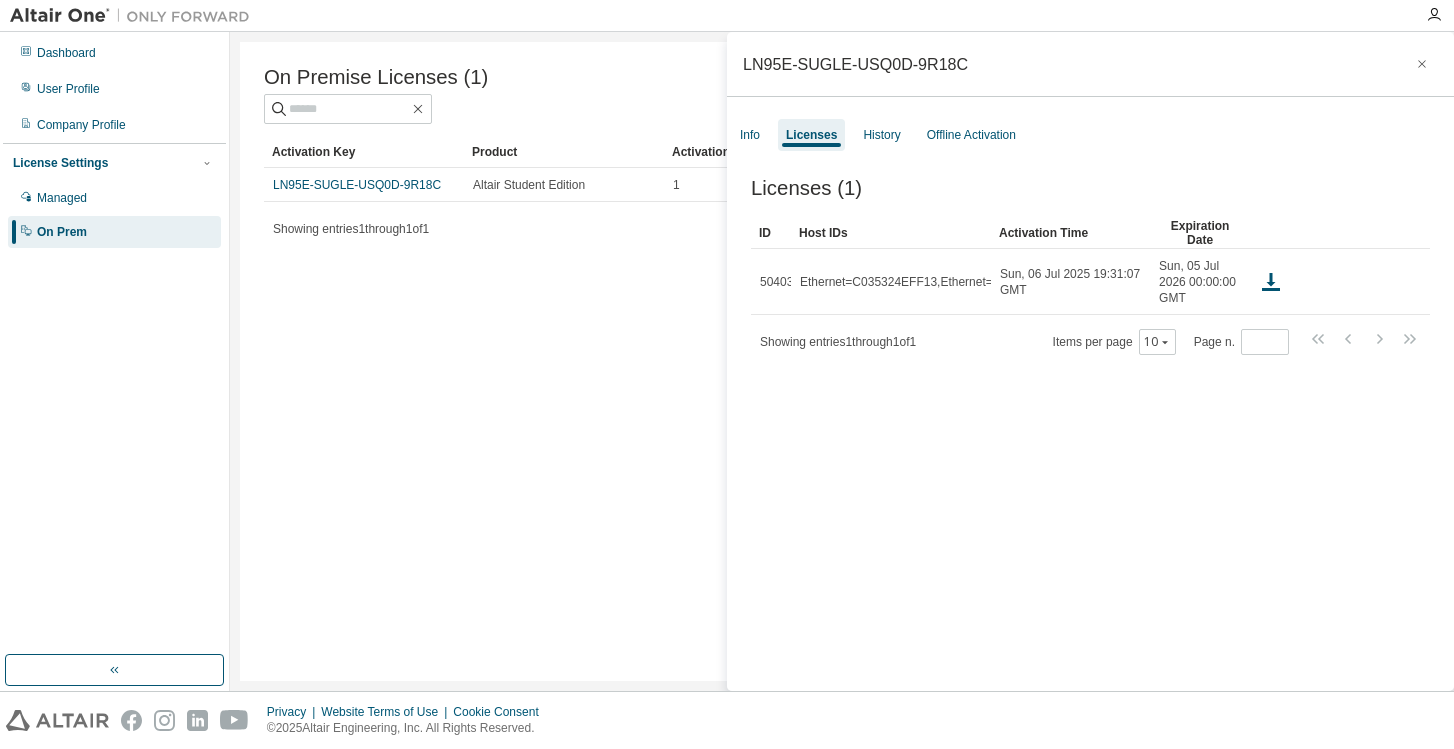click on "Info" at bounding box center [750, 135] 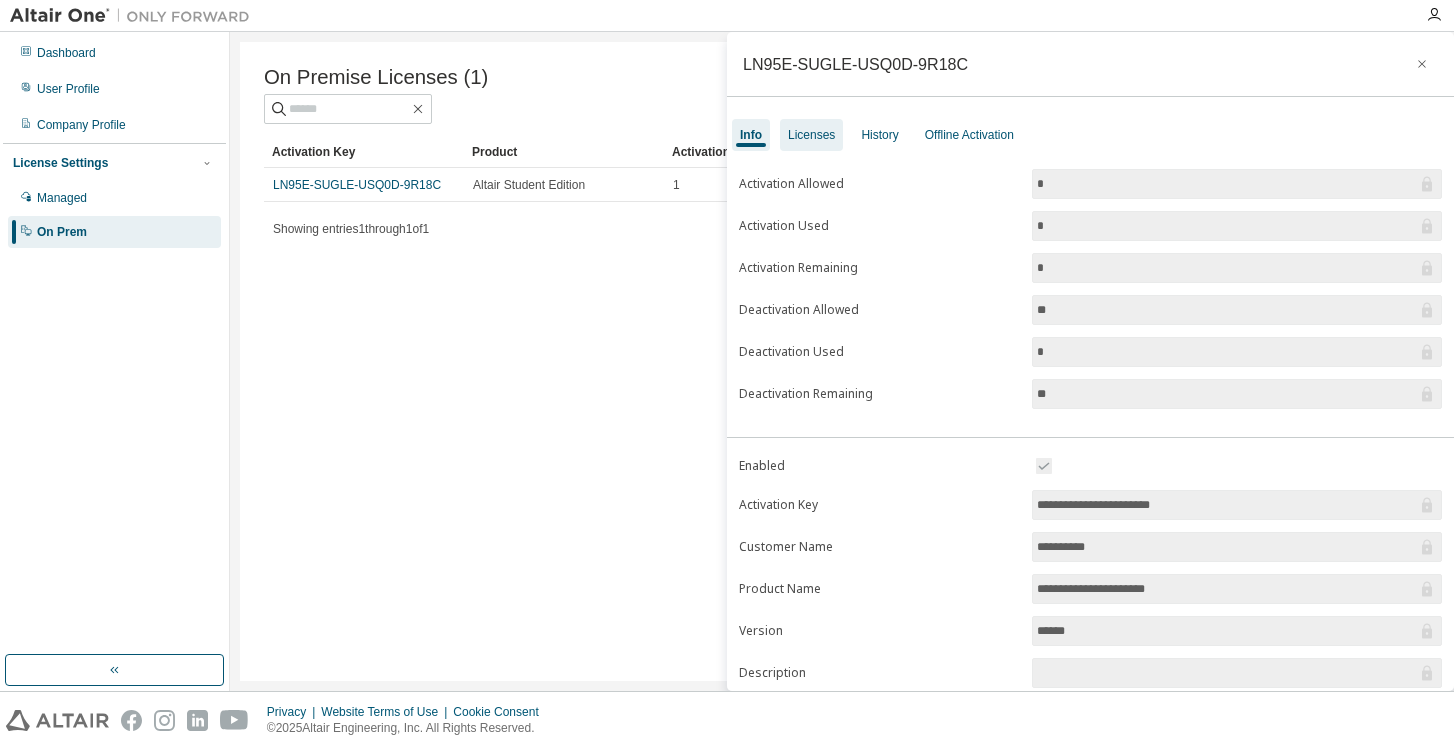 scroll, scrollTop: 0, scrollLeft: 0, axis: both 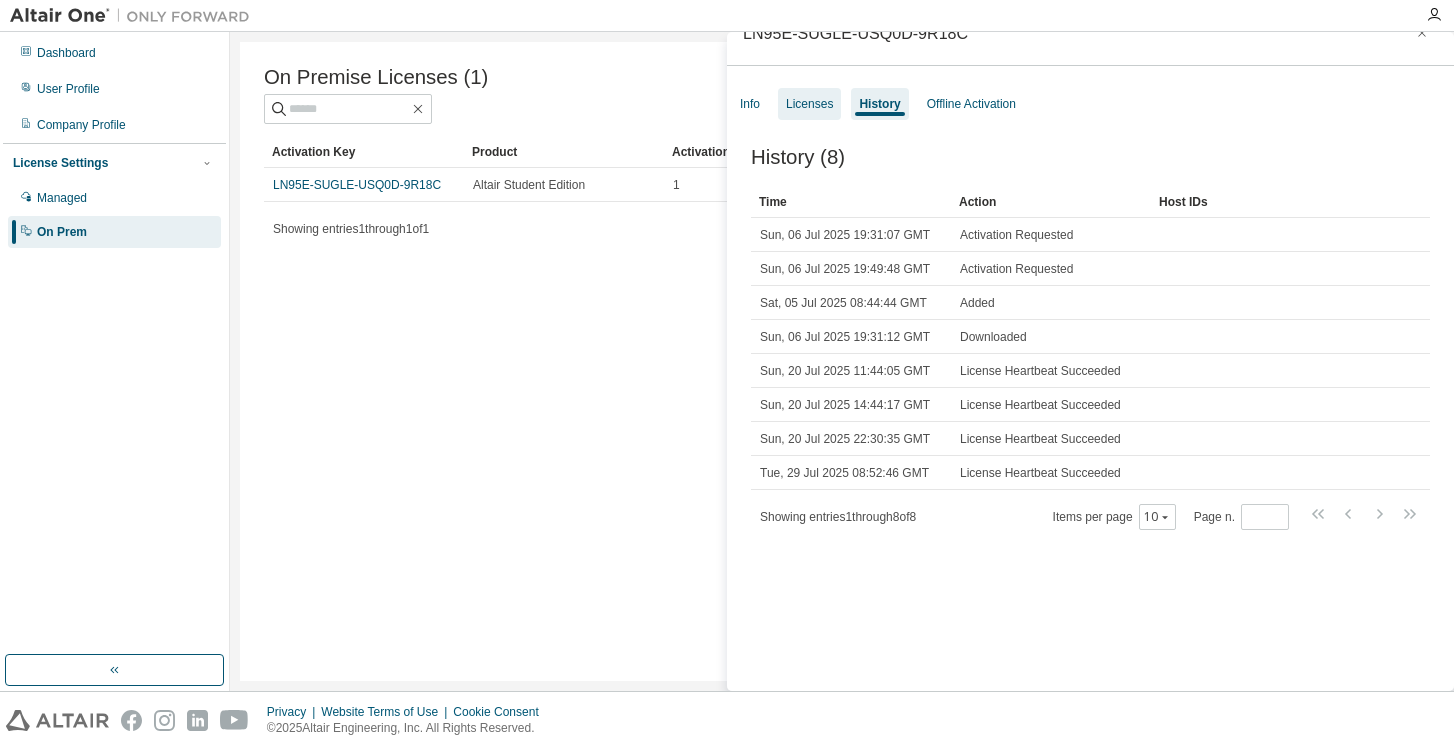 click on "Licenses" at bounding box center [809, 104] 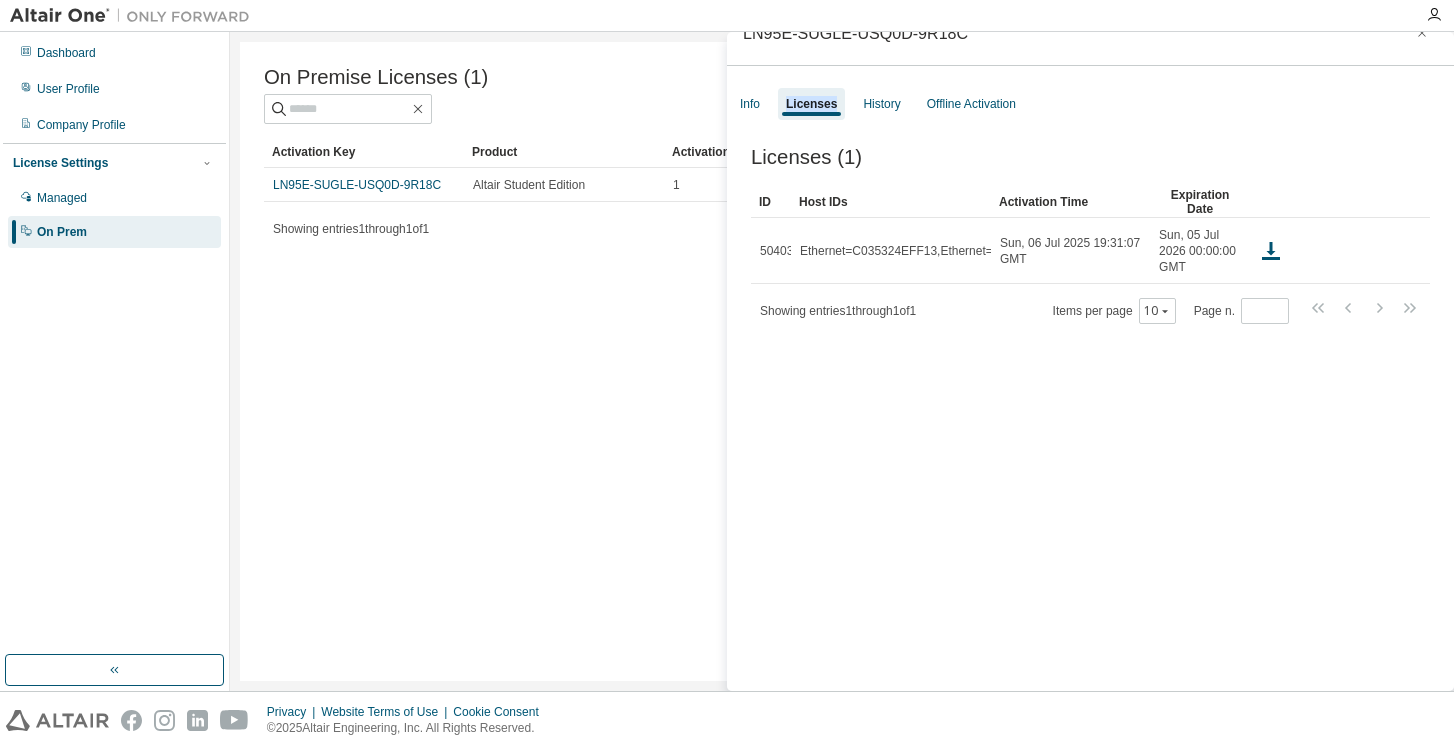 click on "Licenses" at bounding box center (811, 104) 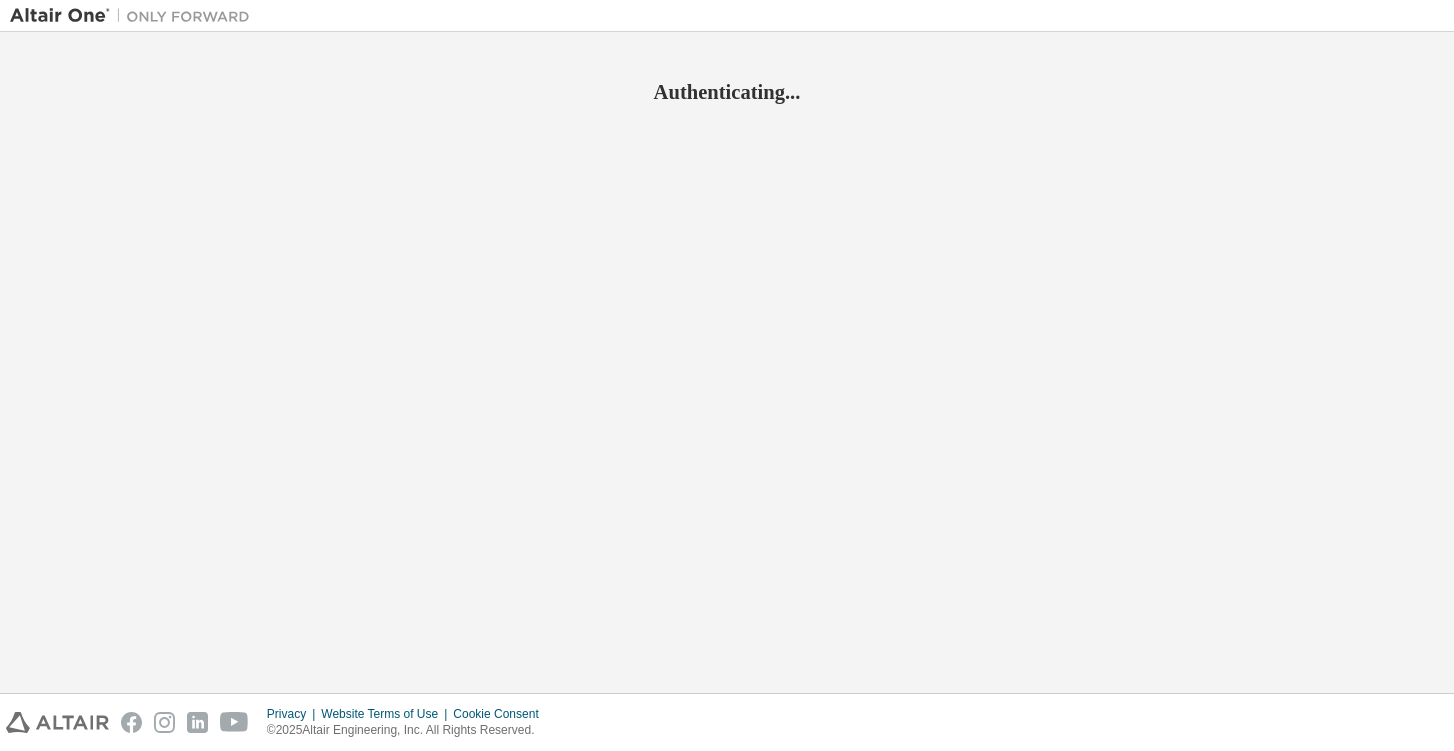 scroll, scrollTop: 0, scrollLeft: 0, axis: both 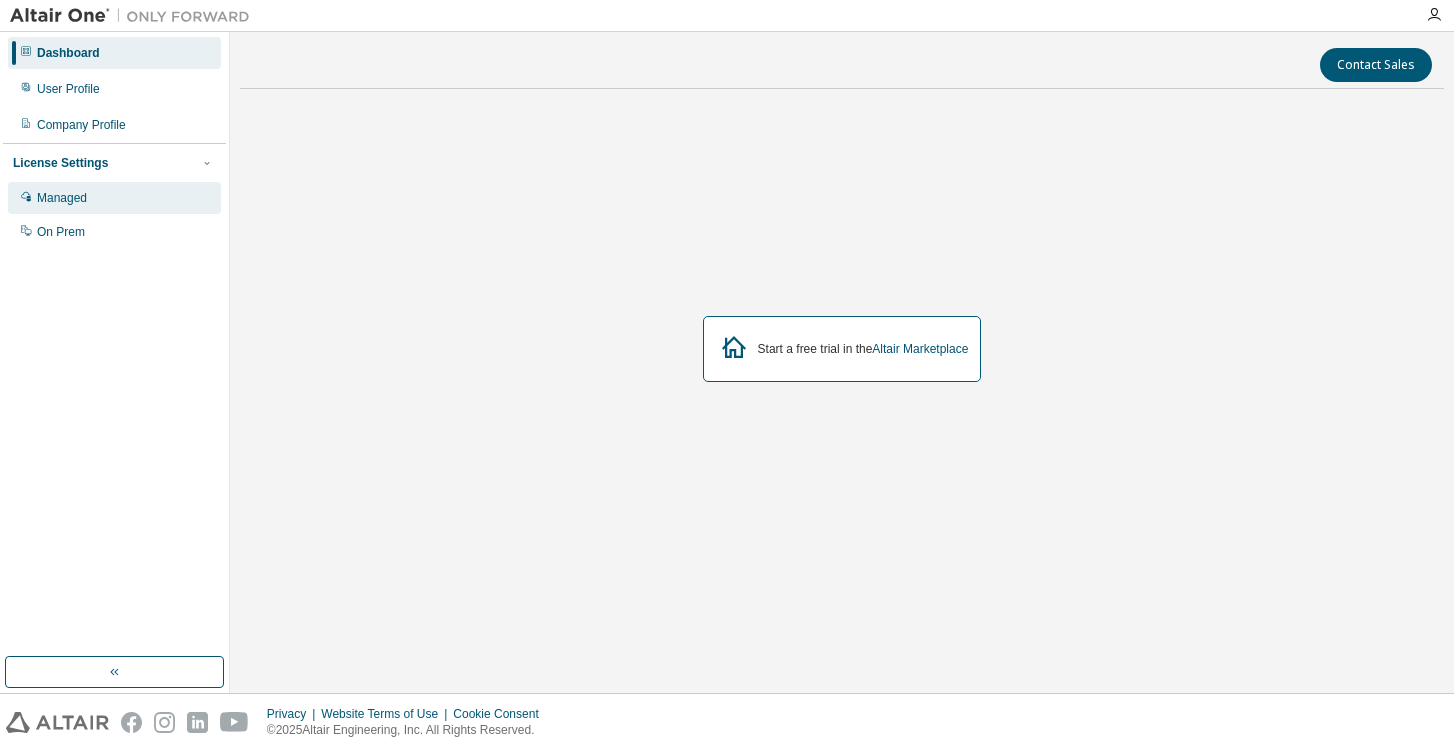 click on "Managed" at bounding box center (62, 198) 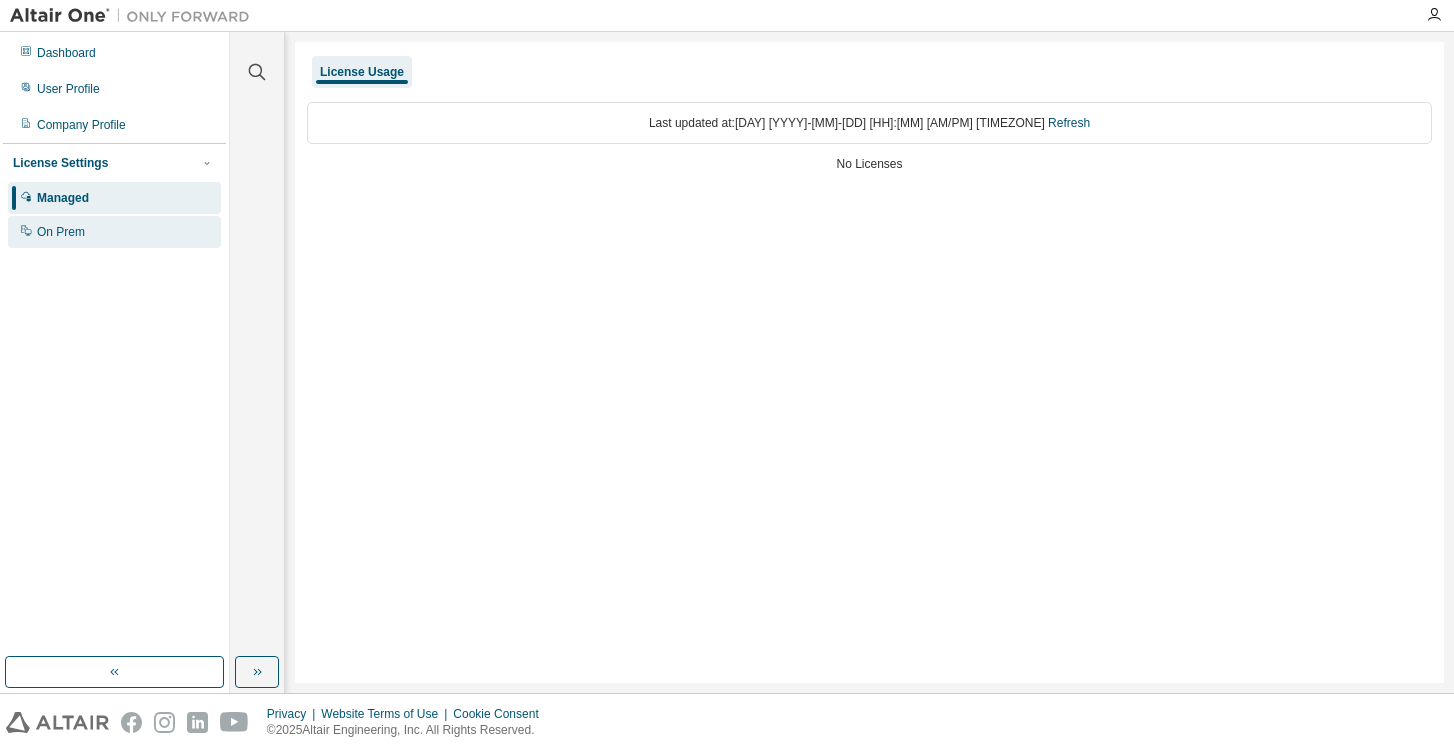 click on "On Prem" at bounding box center [114, 232] 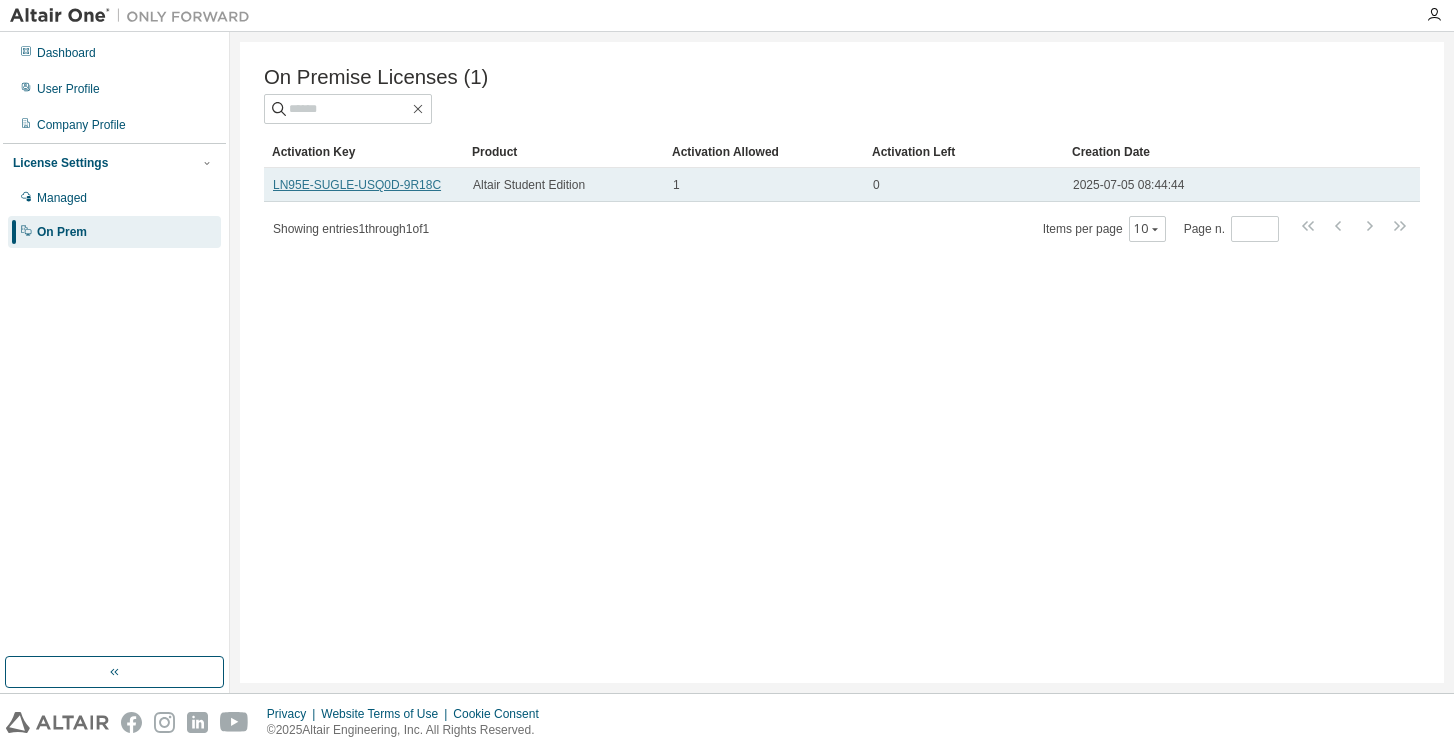 click on "LN95E-SUGLE-USQ0D-9R18C" at bounding box center (357, 185) 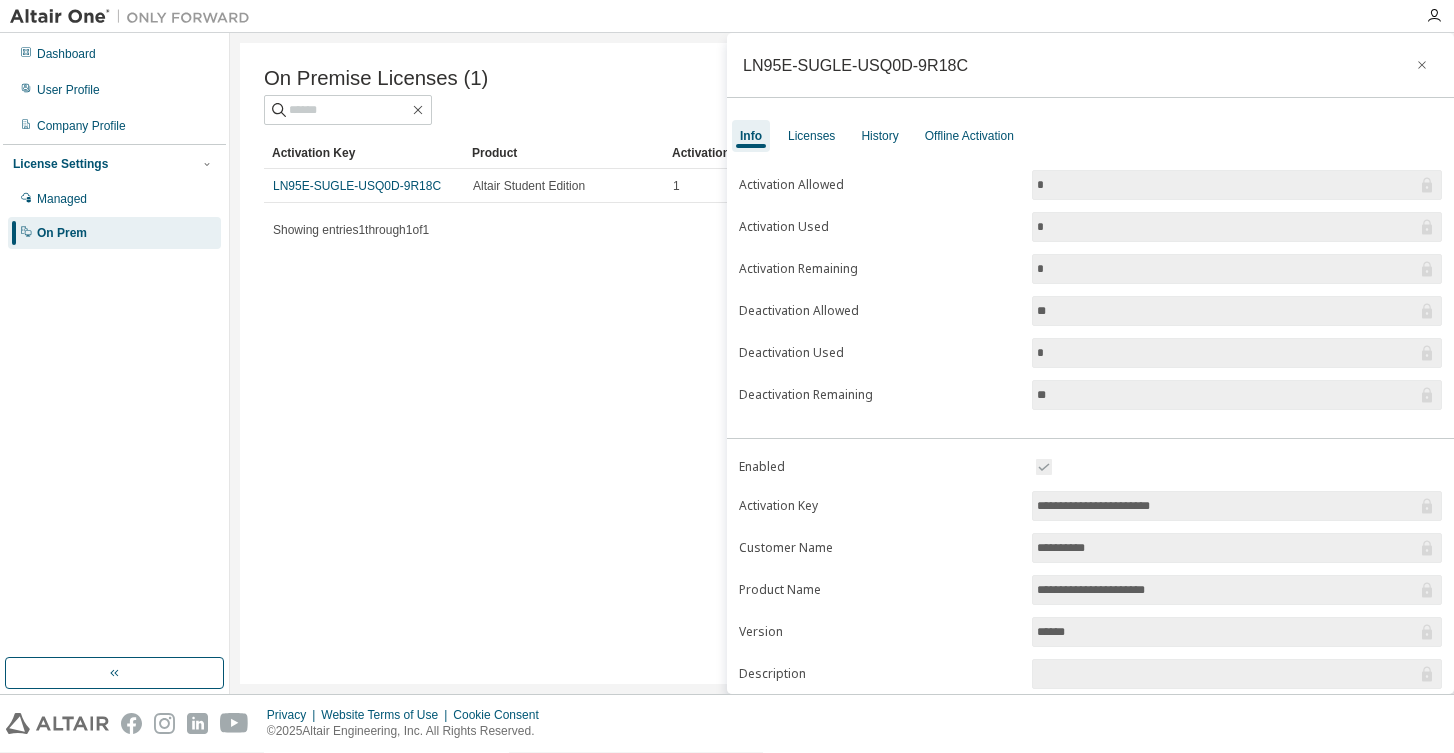 scroll, scrollTop: 0, scrollLeft: 0, axis: both 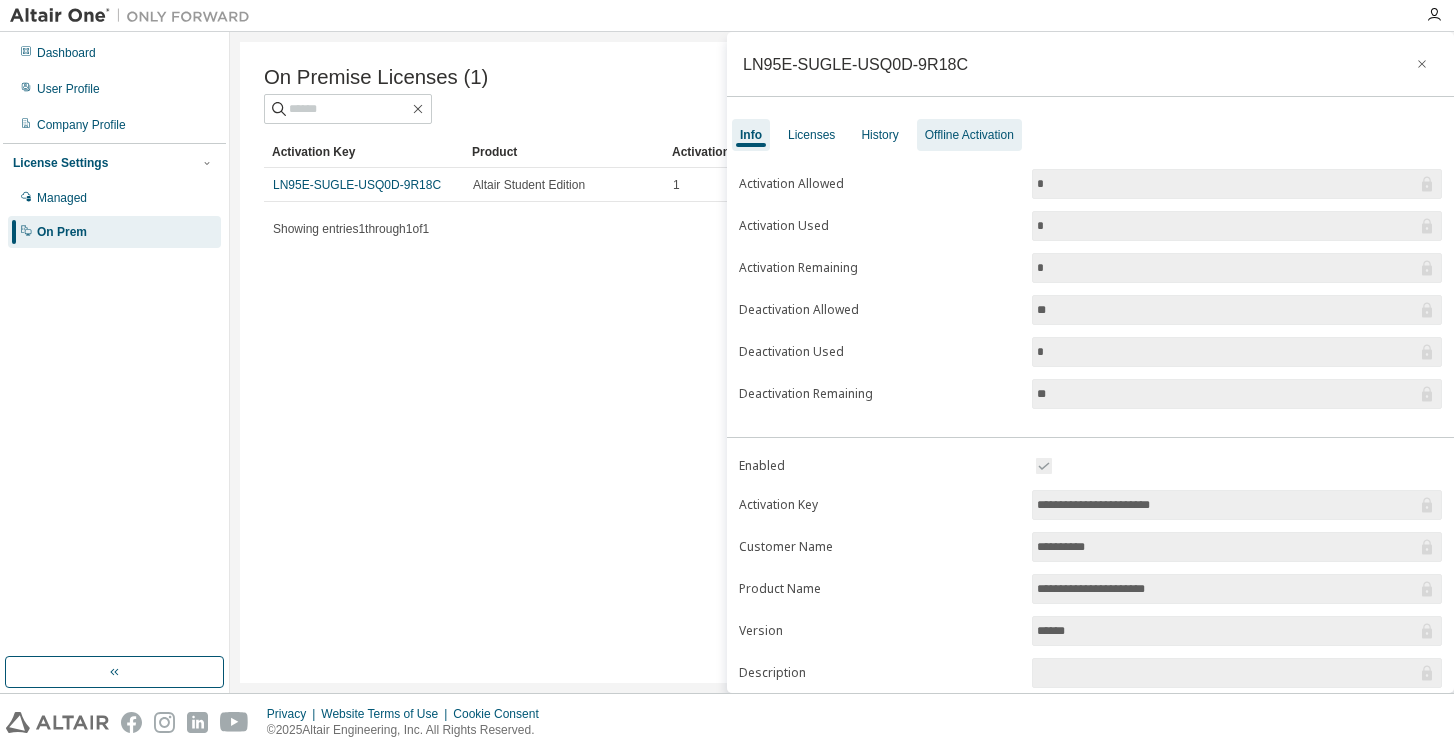 click on "Offline Activation" at bounding box center (969, 135) 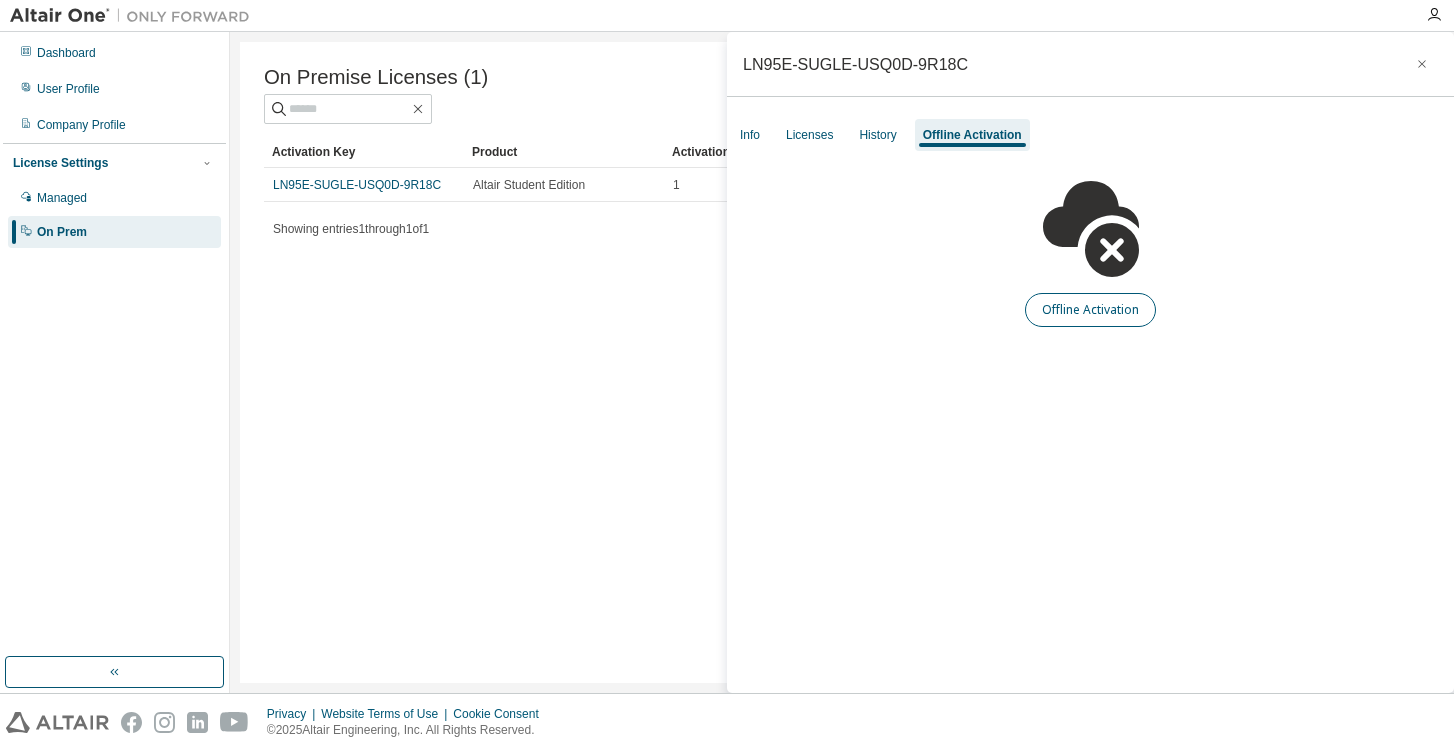 click on "Offline Activation" at bounding box center (1090, 310) 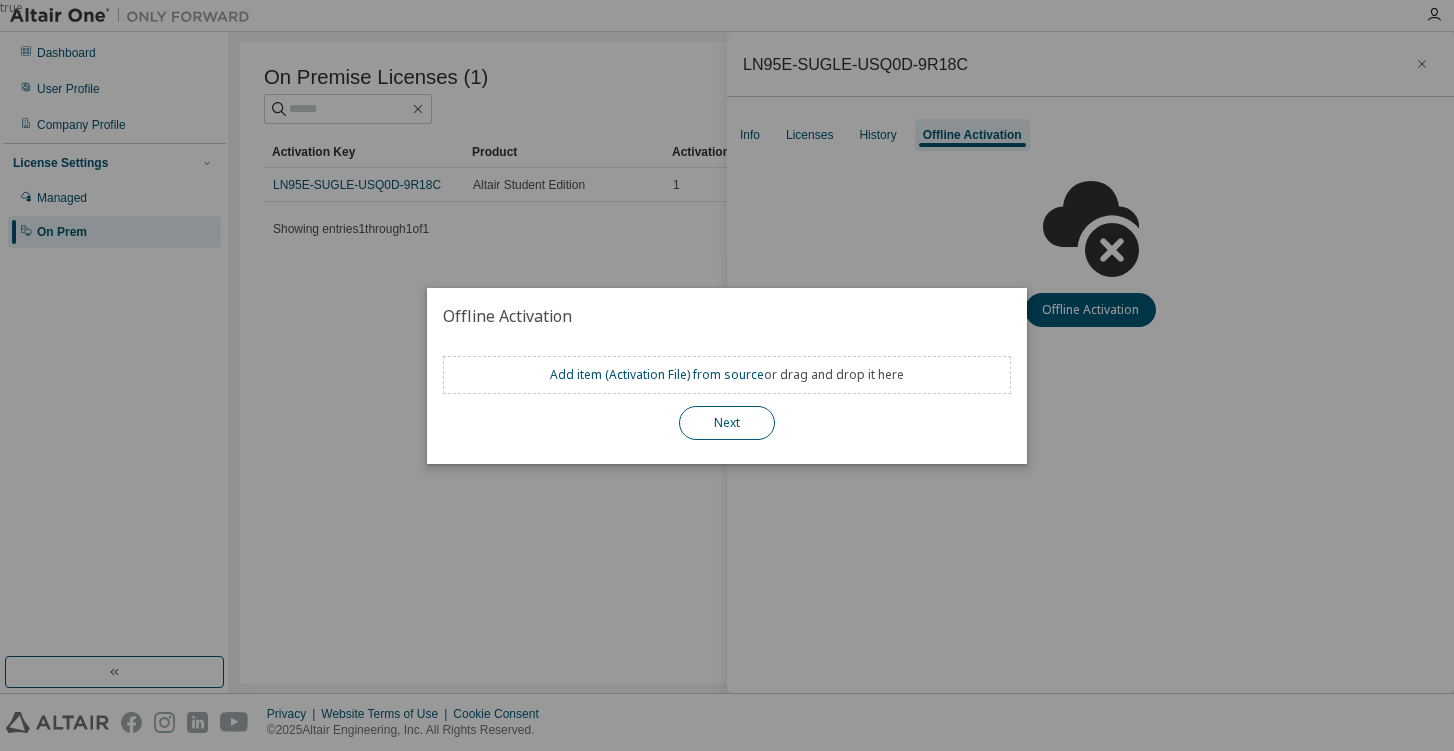 click on "Next" at bounding box center [727, 423] 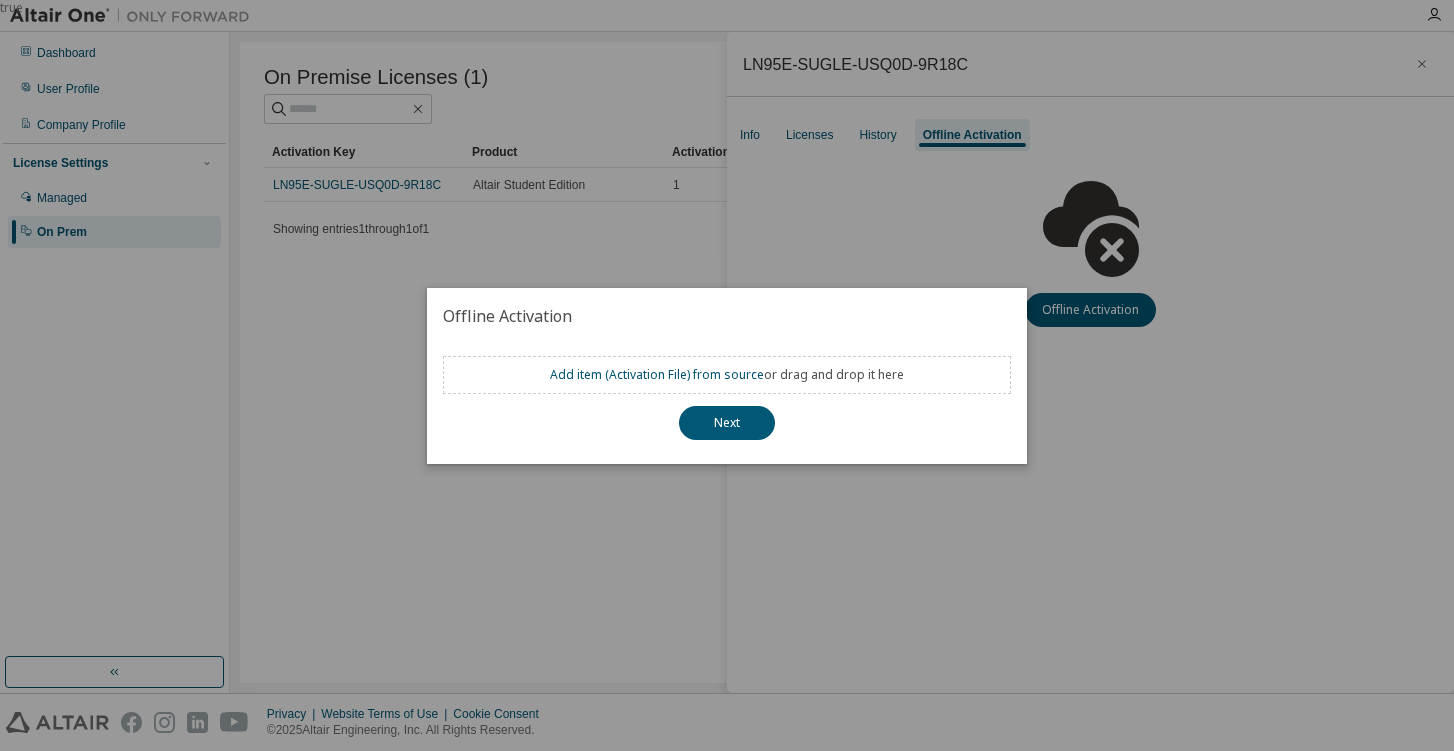 click on "true" at bounding box center (727, 375) 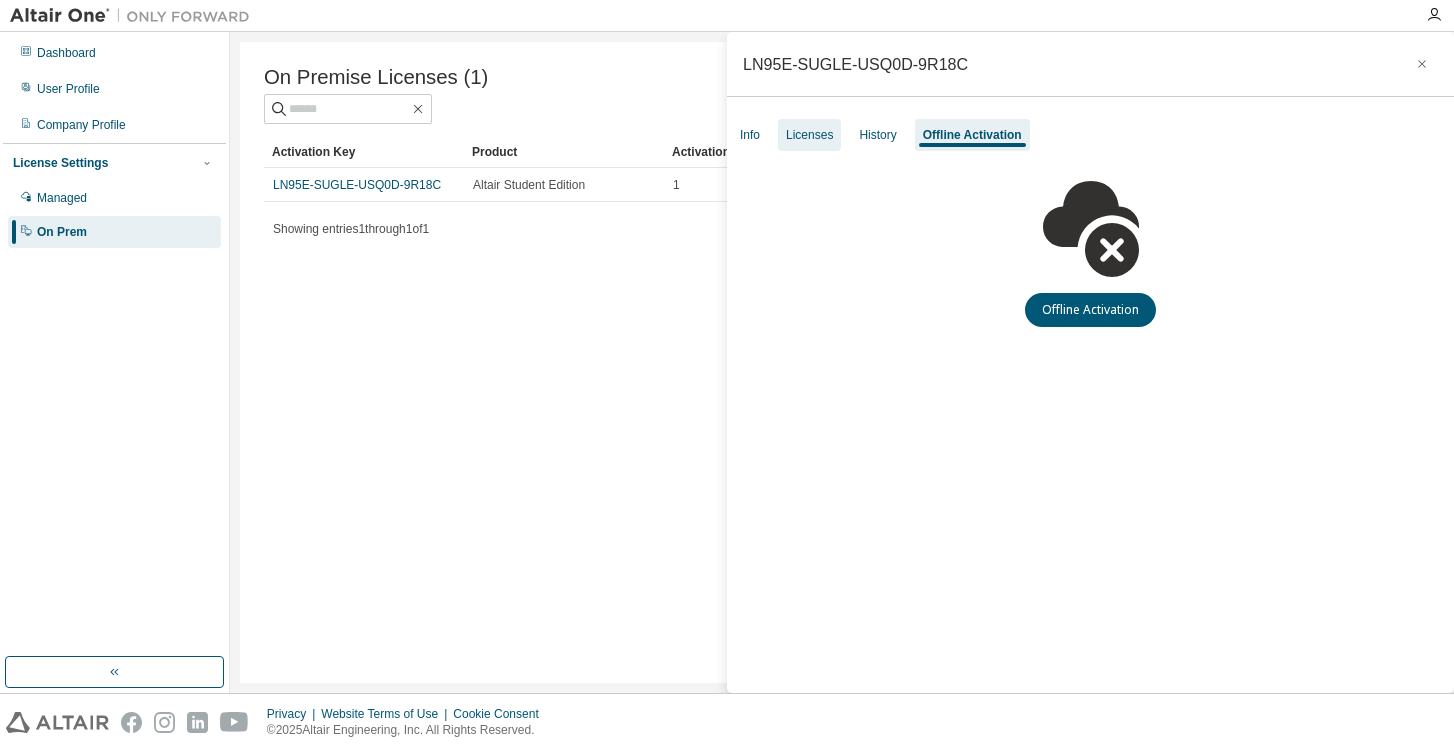 click on "Licenses" at bounding box center (809, 135) 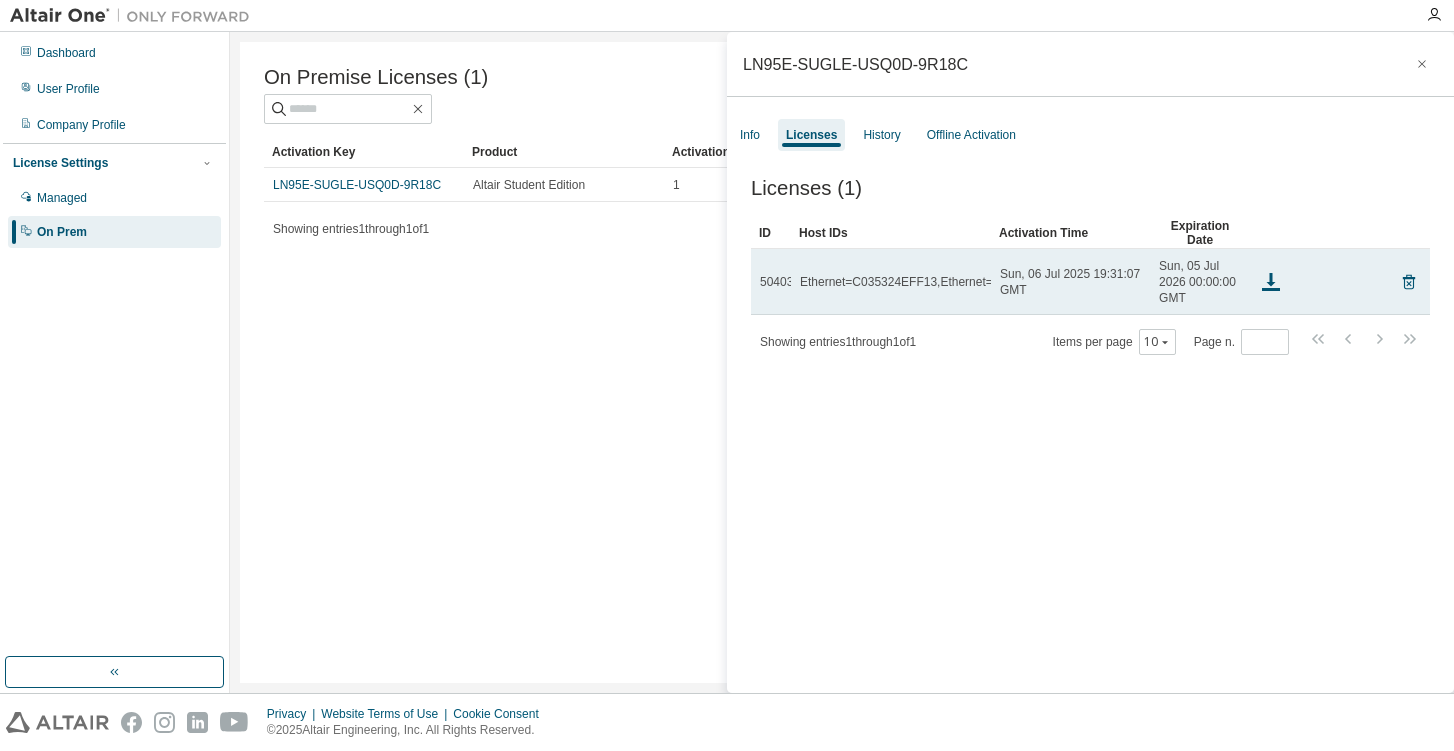 click on "Ethernet=C035324EFF13,Ethernet=C035324EFF14,Ethernet=40C2BA5C3291" at bounding box center [1010, 282] 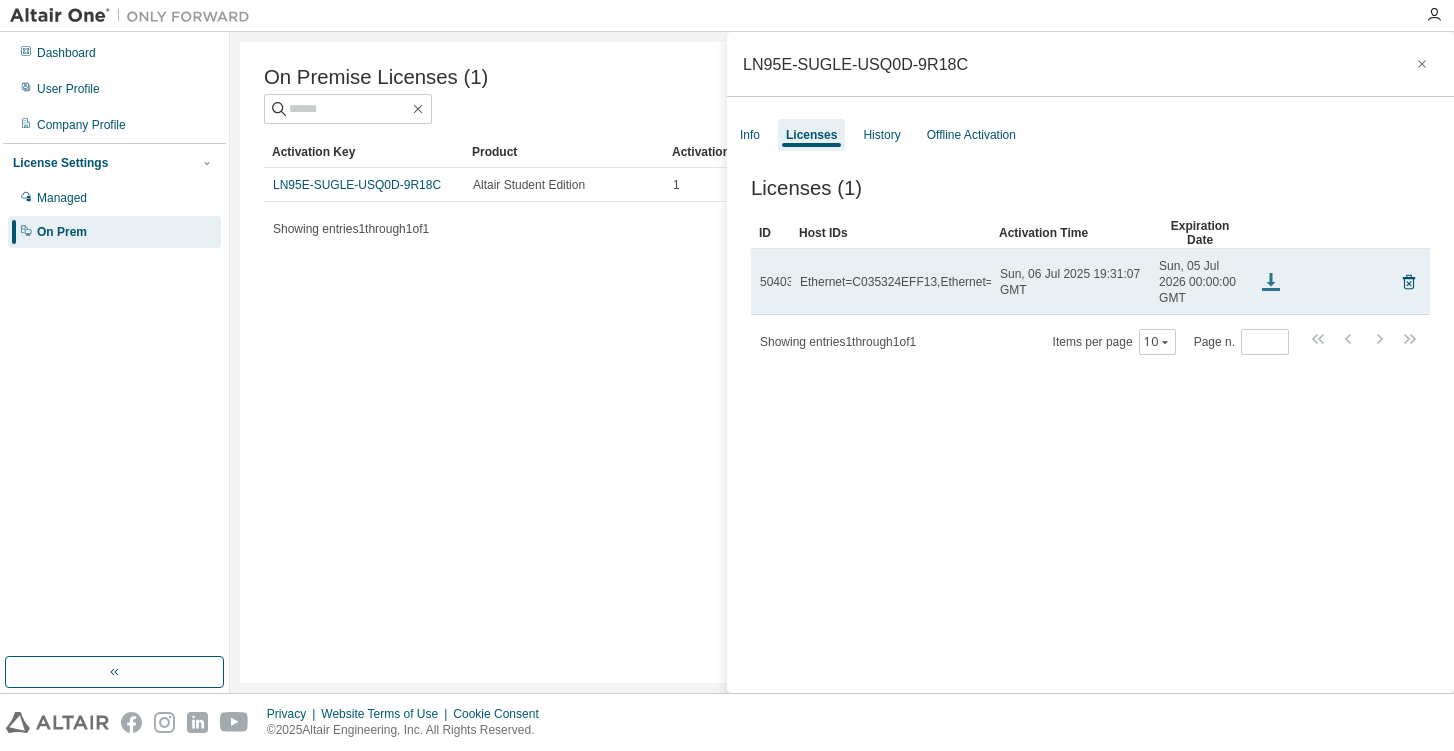 click 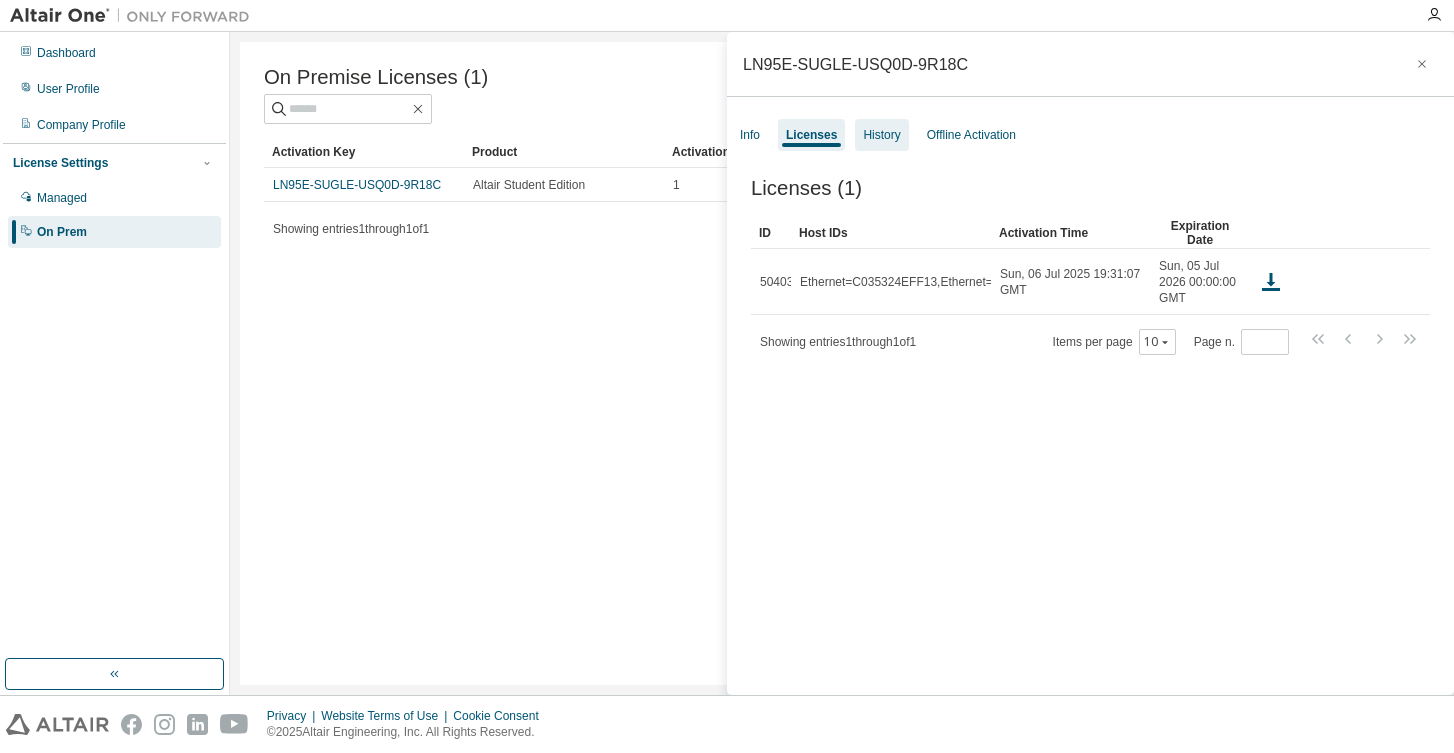 click on "History" at bounding box center (881, 135) 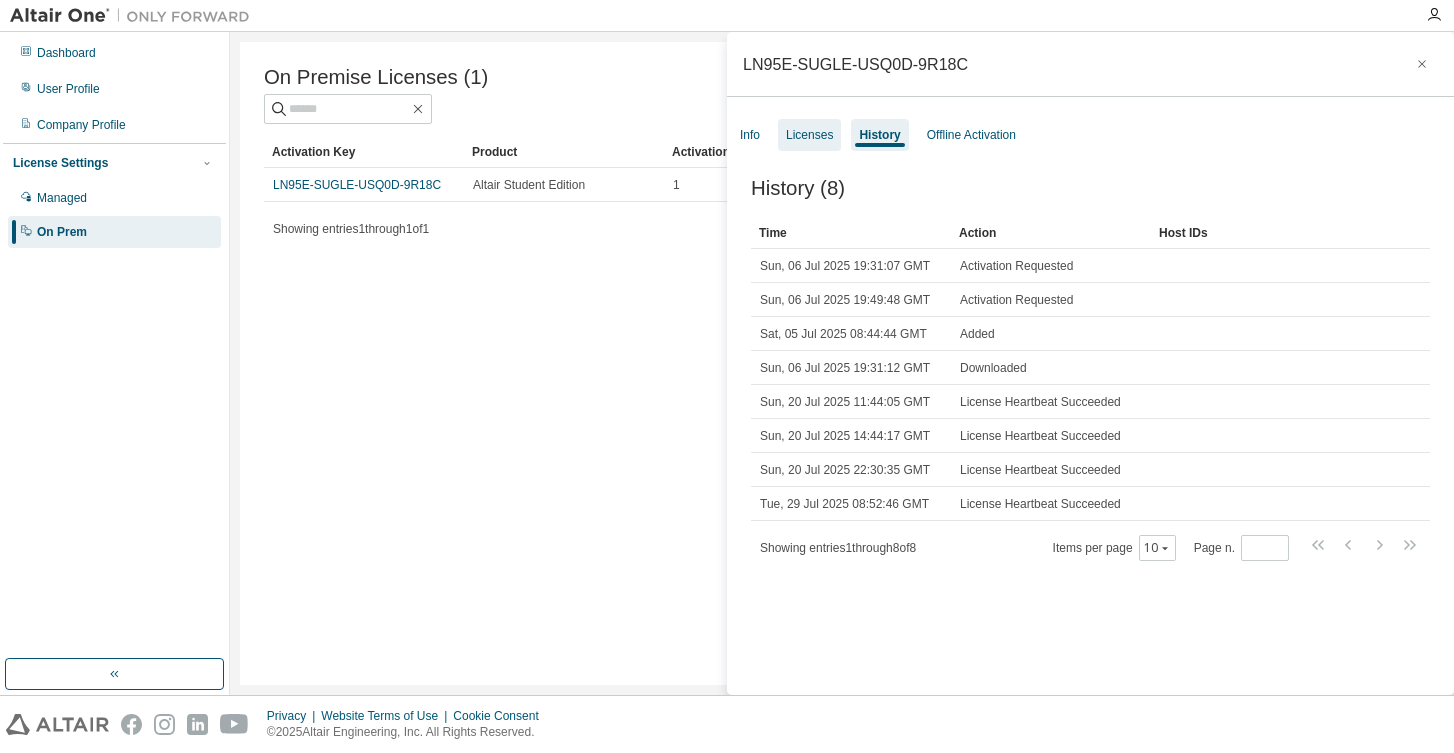 click on "Licenses" at bounding box center (809, 135) 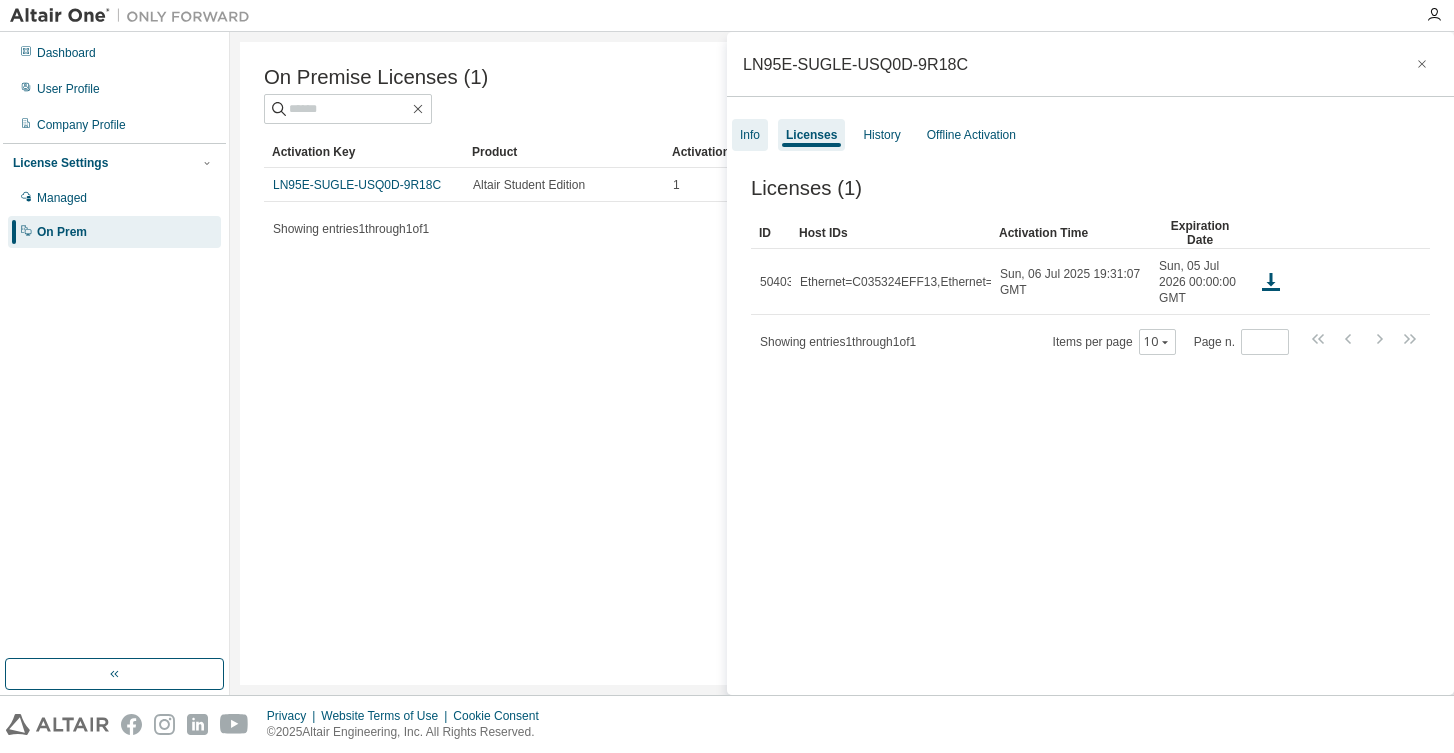 click on "Info" at bounding box center (750, 135) 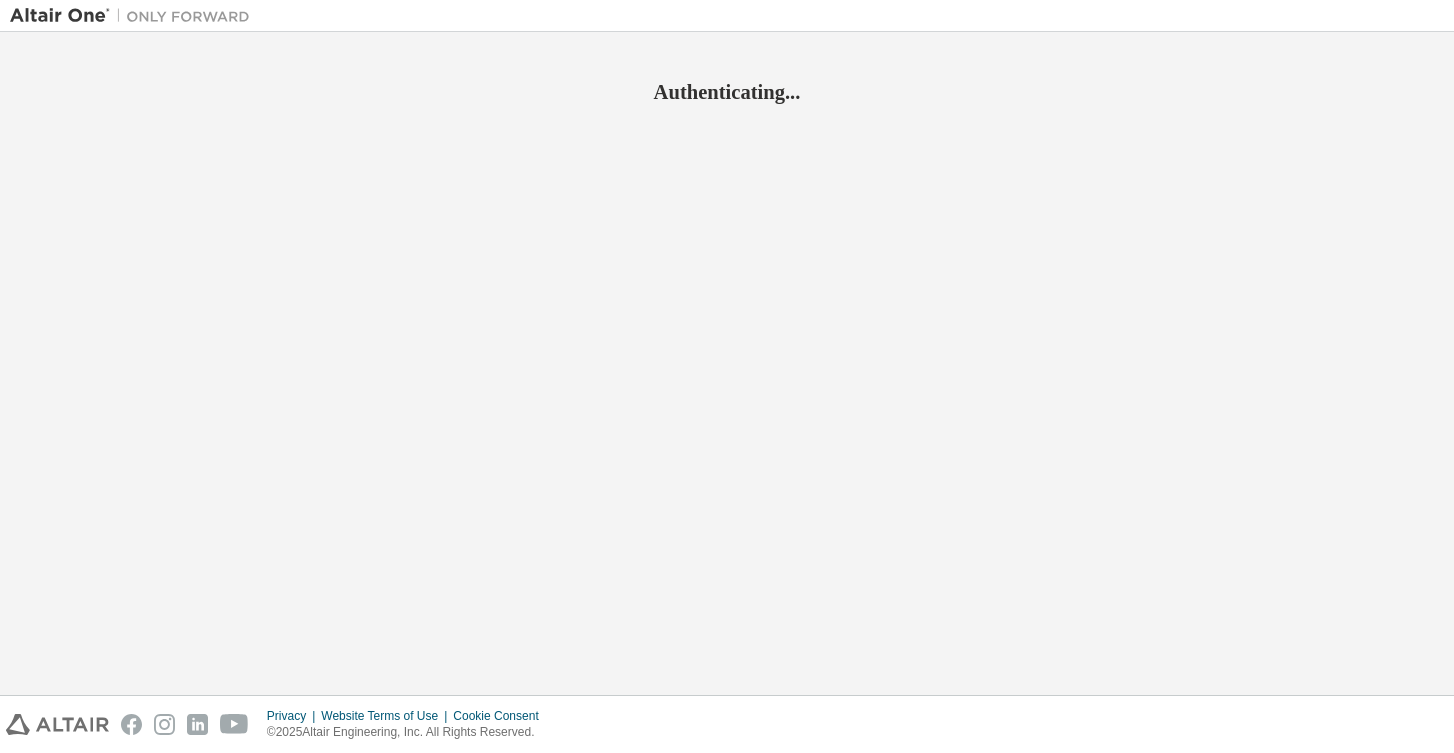 scroll, scrollTop: 0, scrollLeft: 0, axis: both 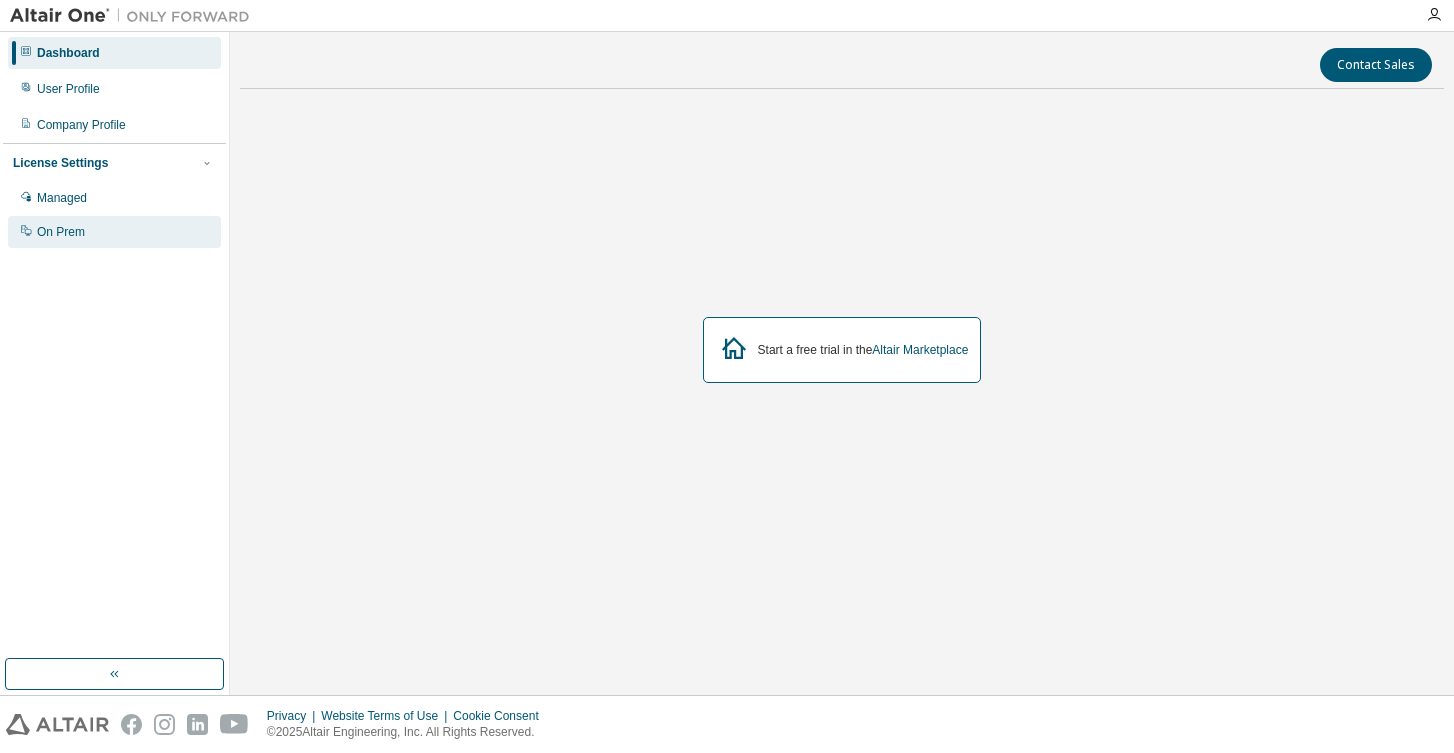 click on "On Prem" at bounding box center [114, 232] 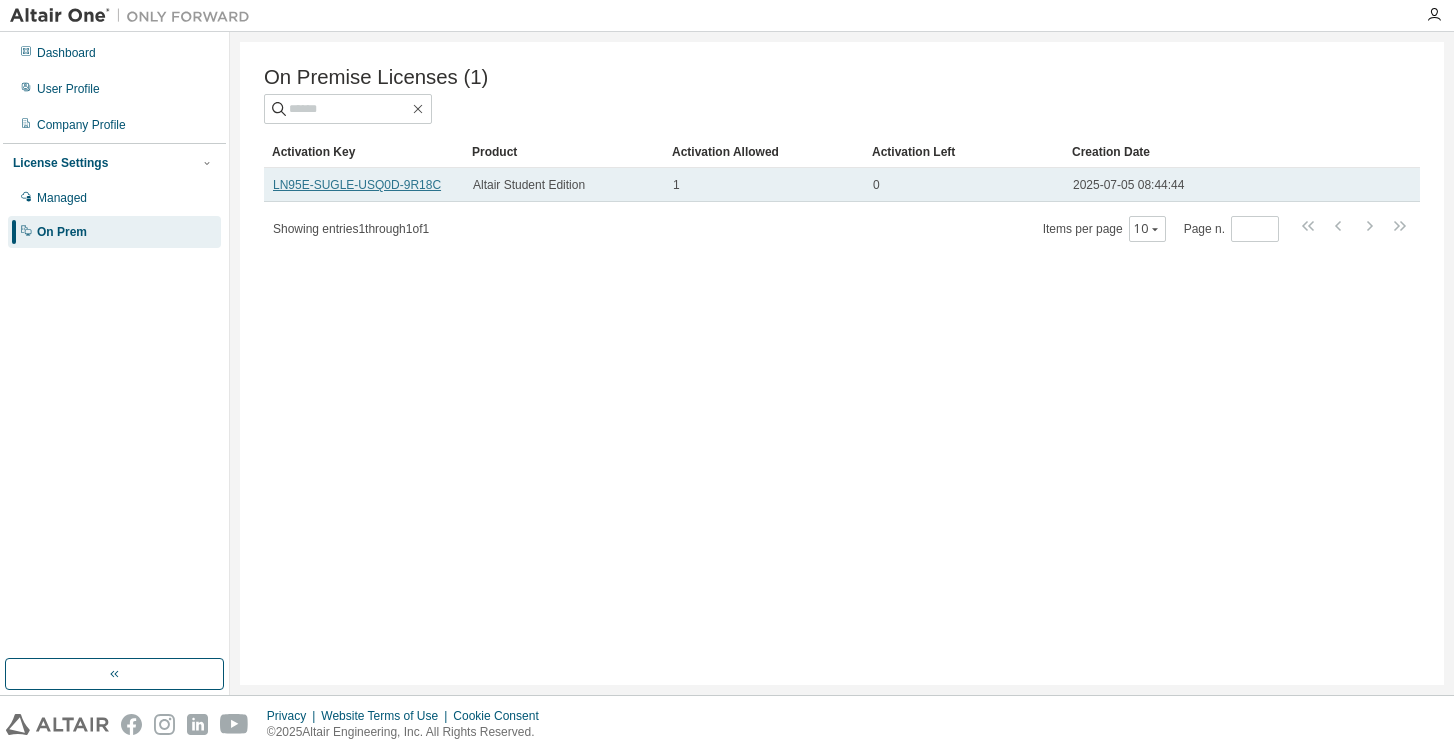 click on "LN95E-SUGLE-USQ0D-9R18C" at bounding box center (357, 185) 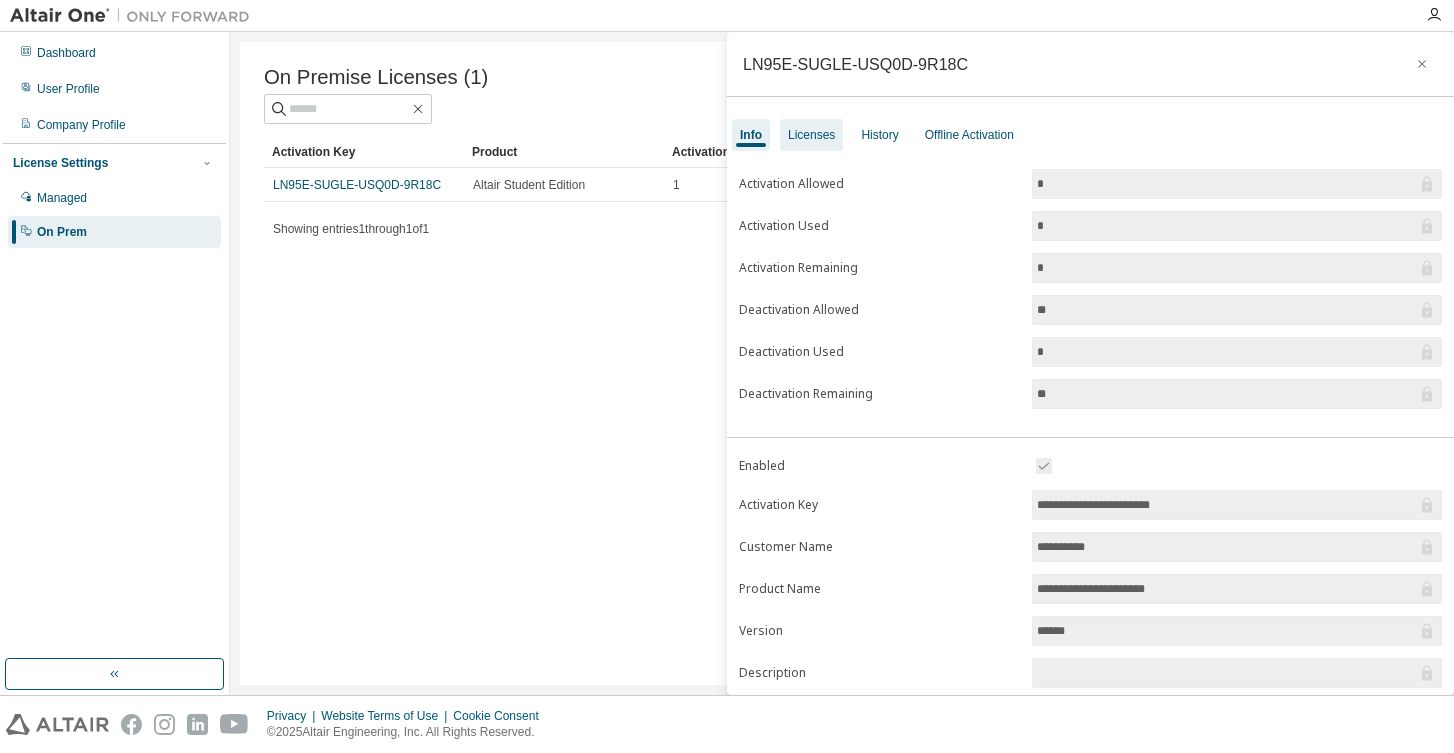 click on "Licenses" at bounding box center [811, 135] 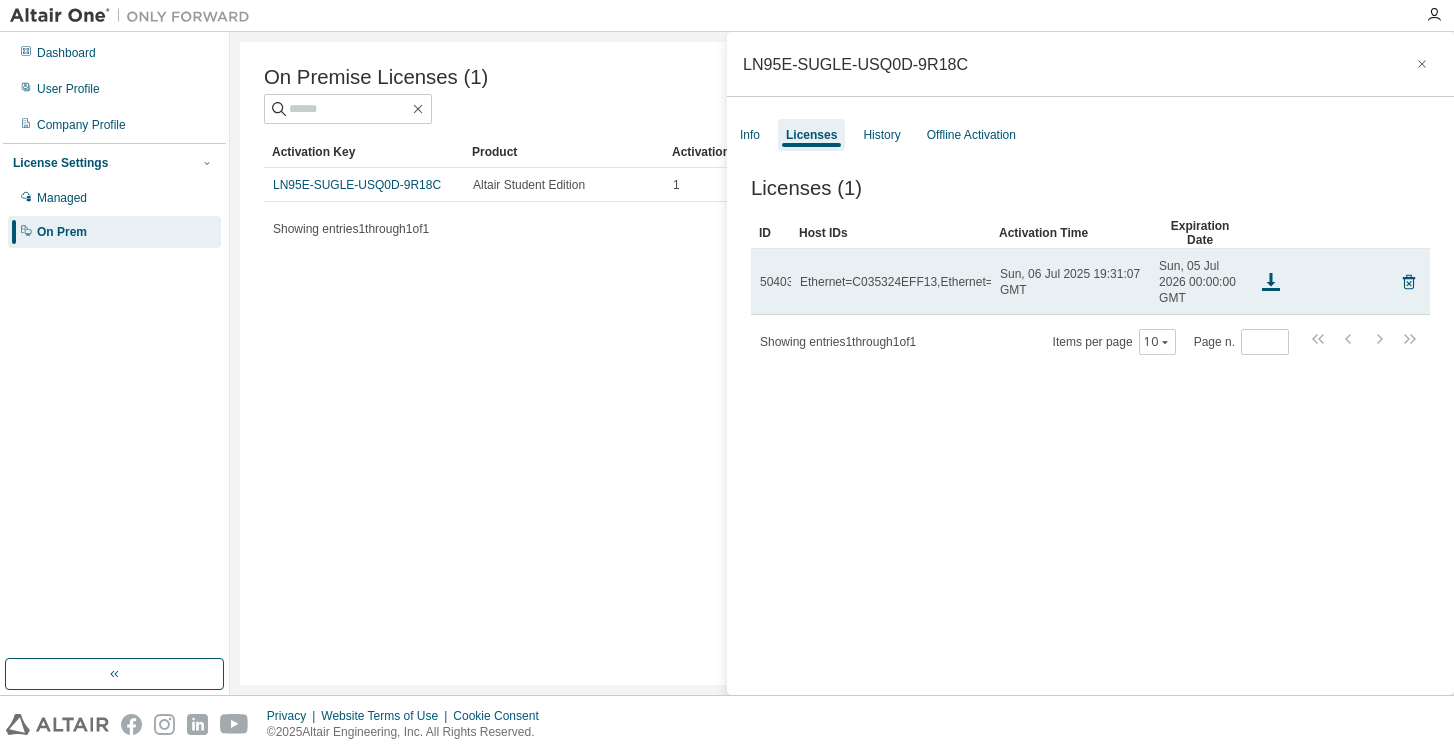 scroll, scrollTop: 43, scrollLeft: 0, axis: vertical 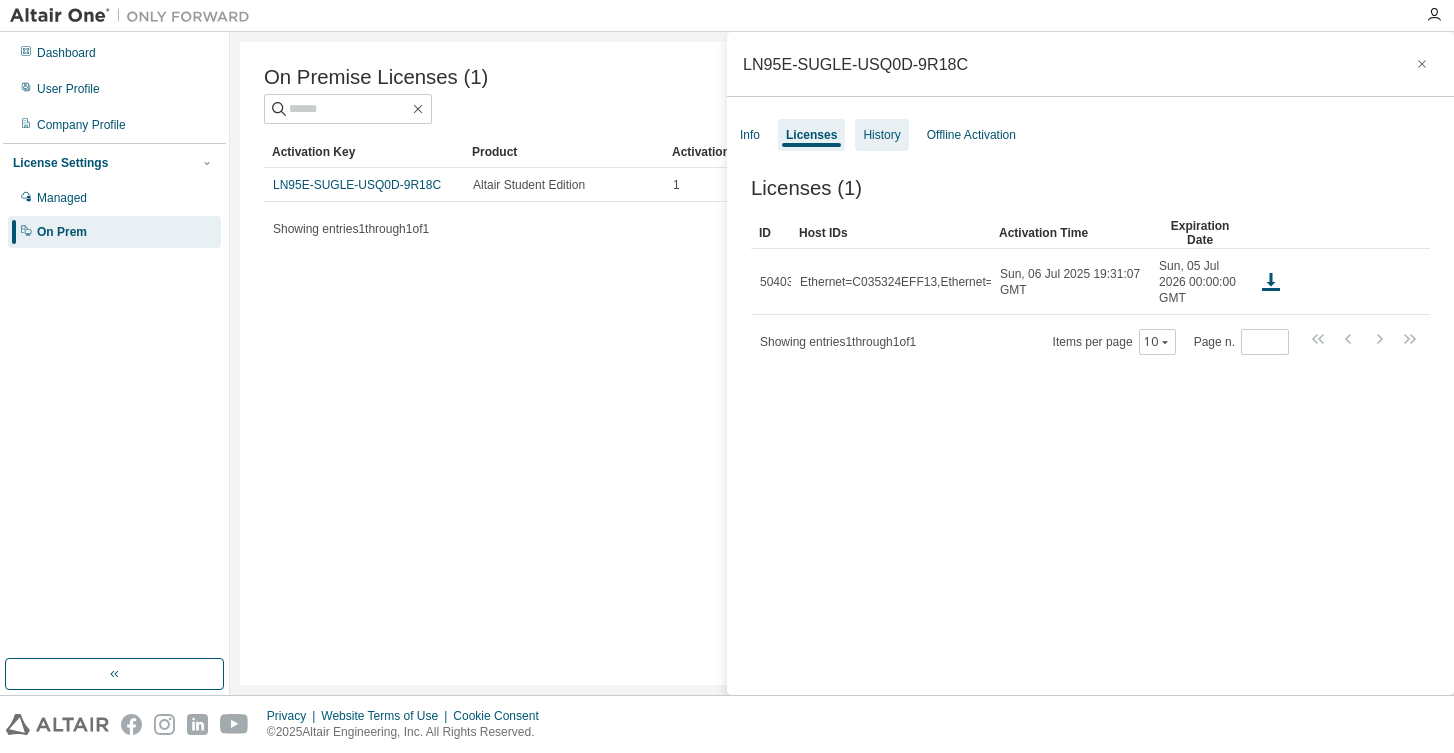 click on "History" at bounding box center (881, 135) 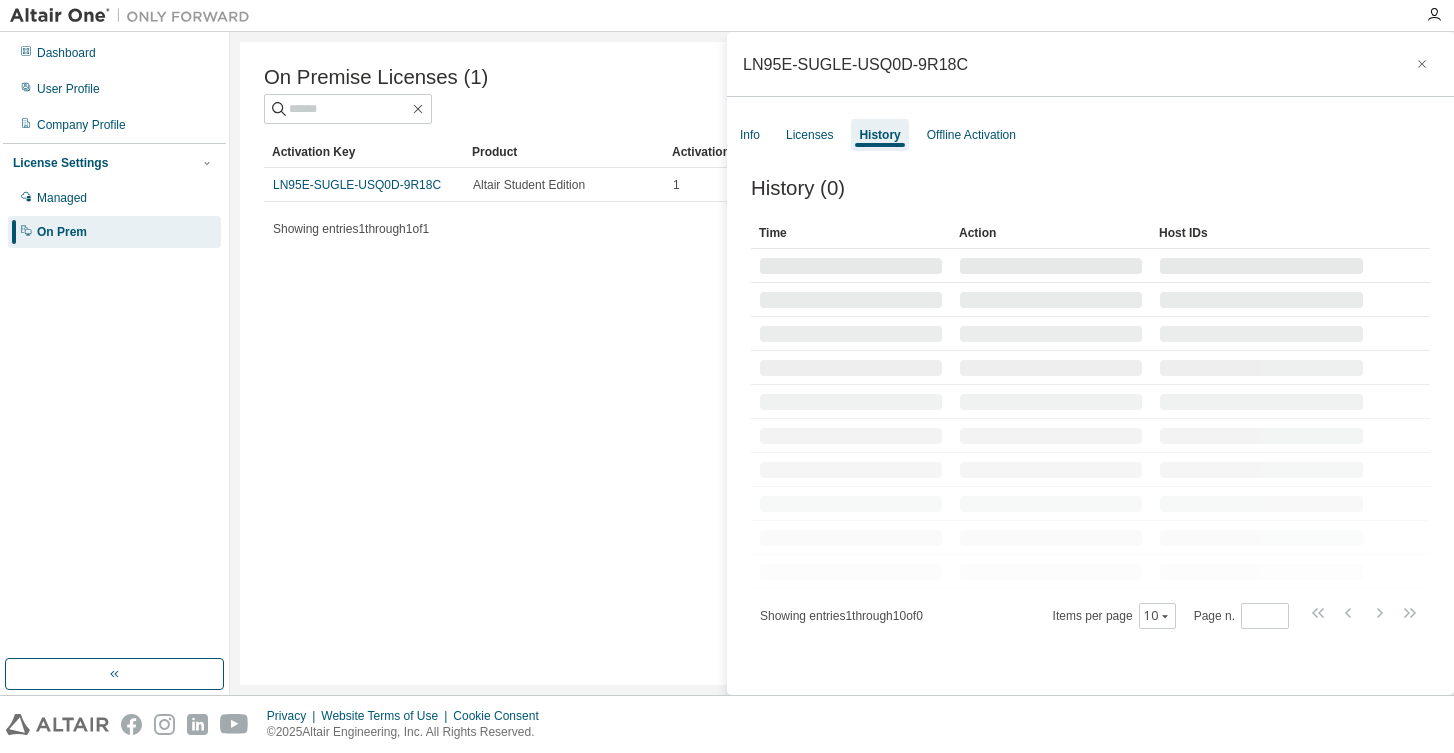 scroll, scrollTop: 0, scrollLeft: 0, axis: both 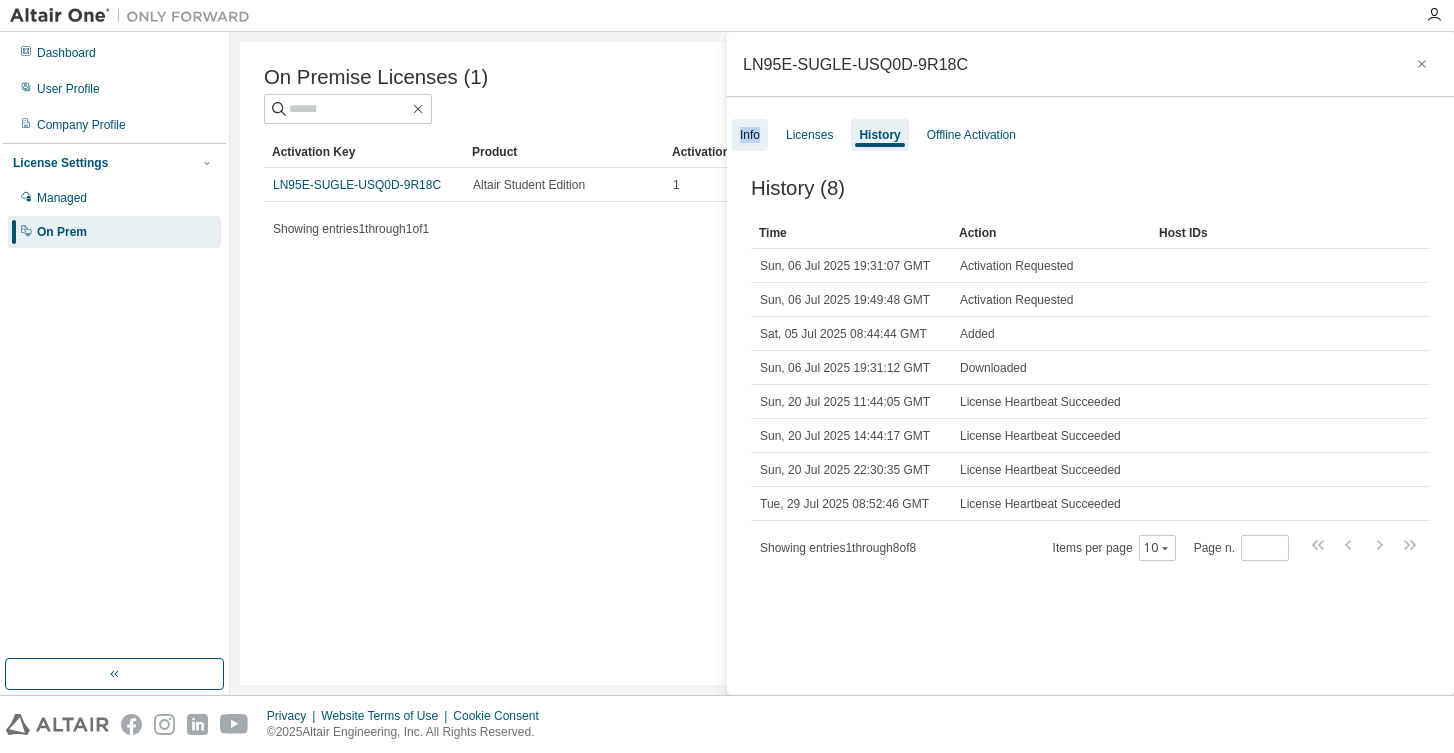 click on "Info" at bounding box center (750, 135) 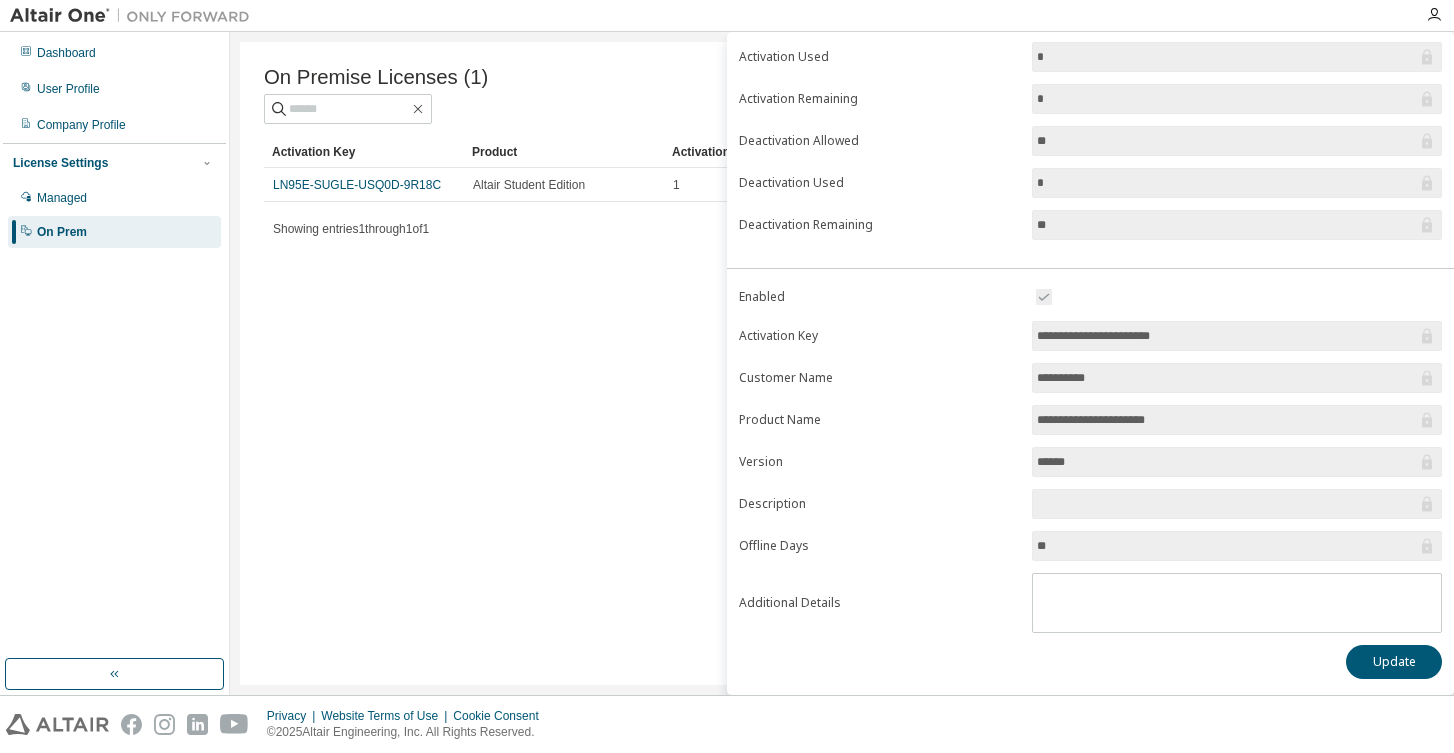 scroll, scrollTop: 169, scrollLeft: 0, axis: vertical 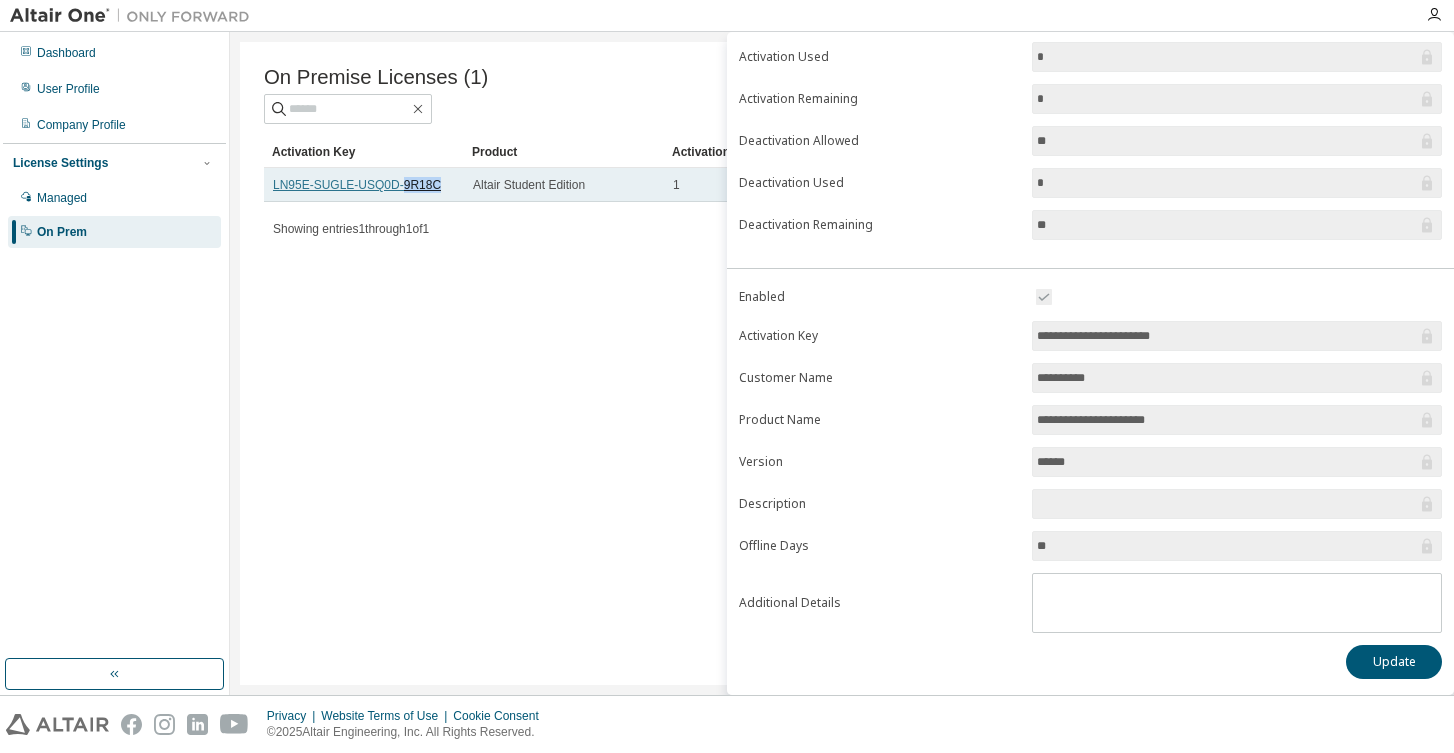 click on "LN95E-SUGLE-USQ0D-9R18C" at bounding box center (357, 185) 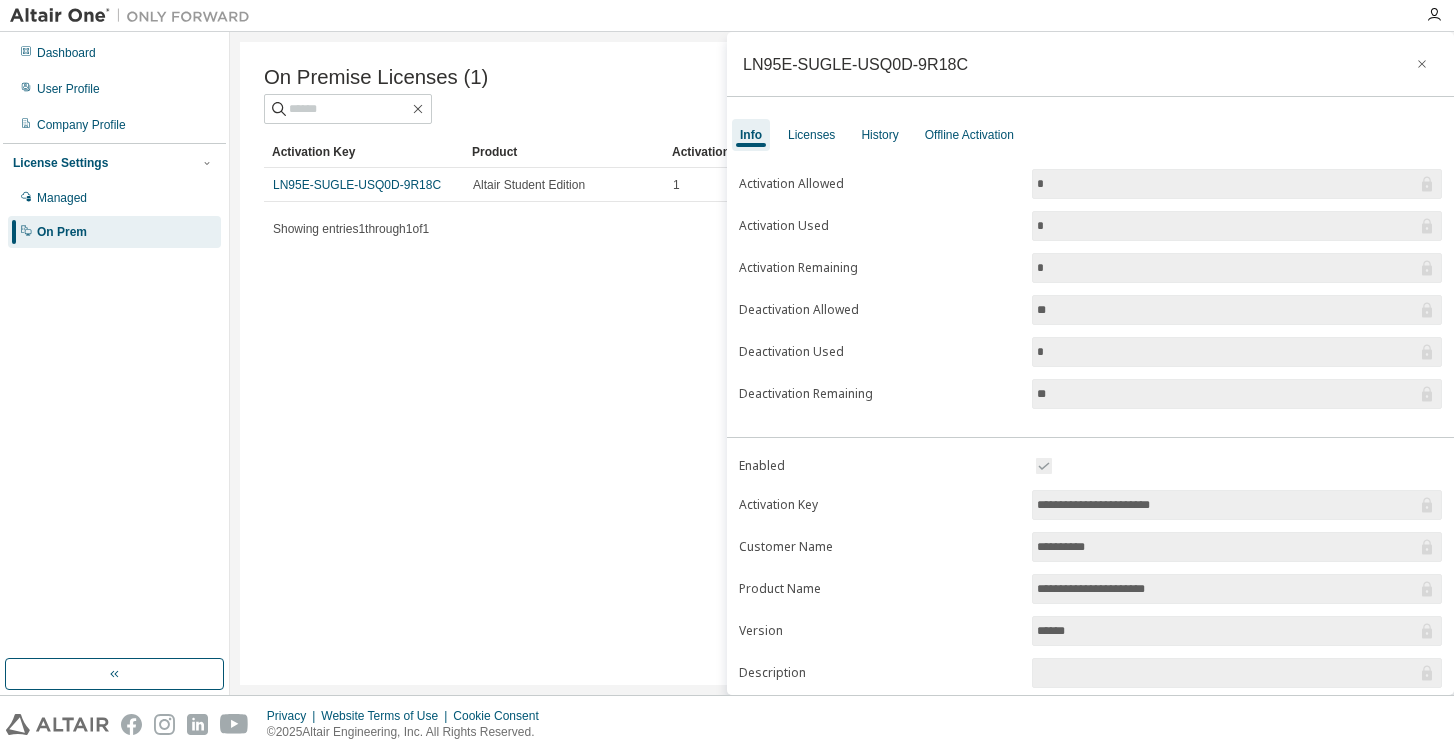 scroll, scrollTop: 0, scrollLeft: 0, axis: both 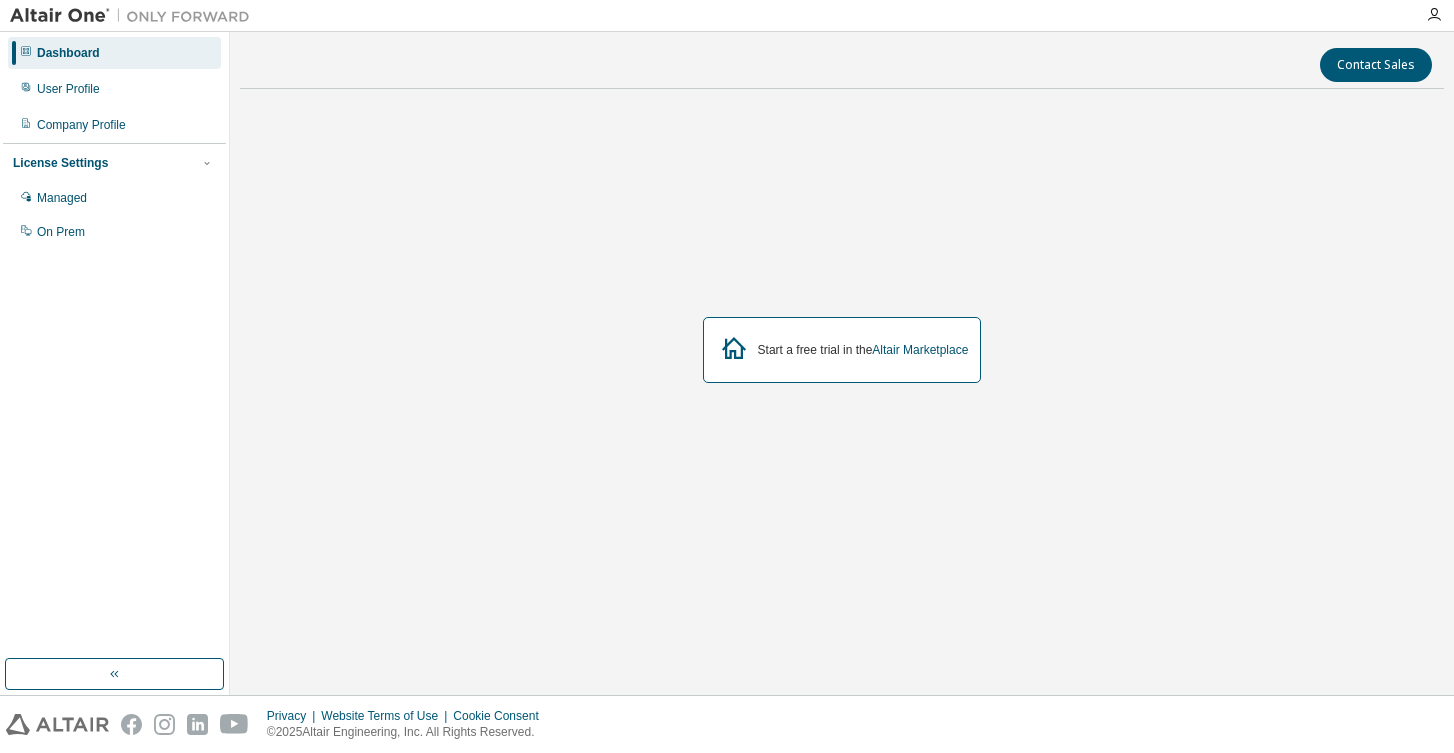 click on "Start a free trial in the  Altair Marketplace" at bounding box center [842, 349] 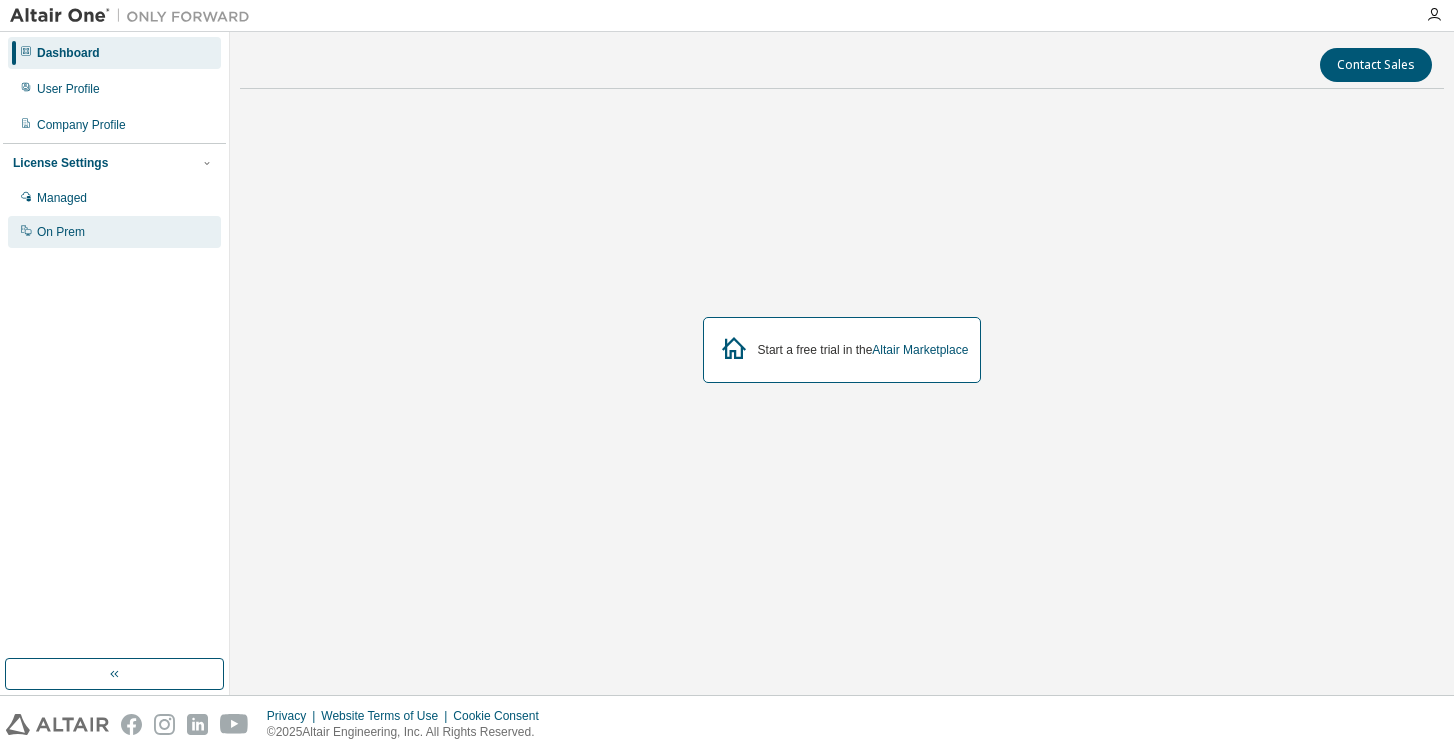 click on "On Prem" at bounding box center (61, 232) 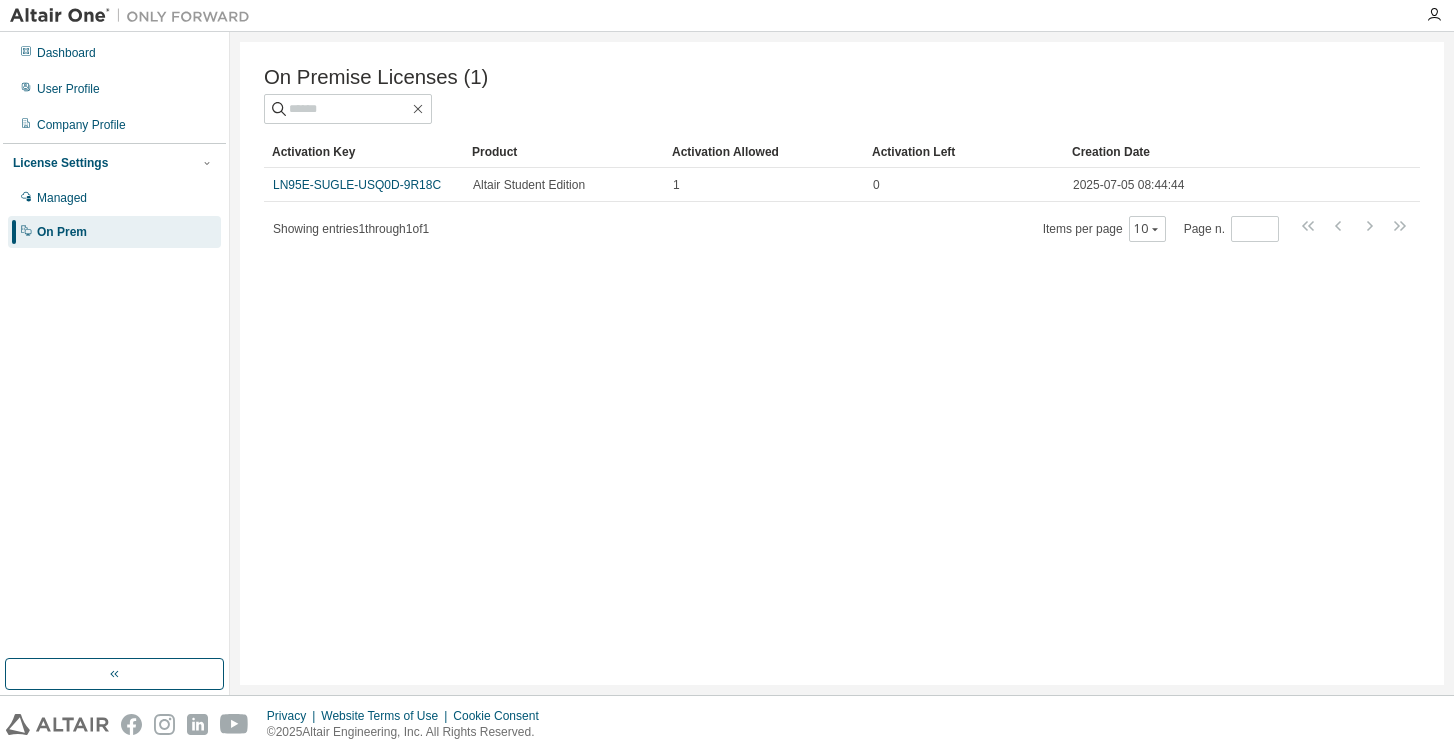 click on "LN95E-SUGLE-USQ0D-9R18C" at bounding box center (357, 185) 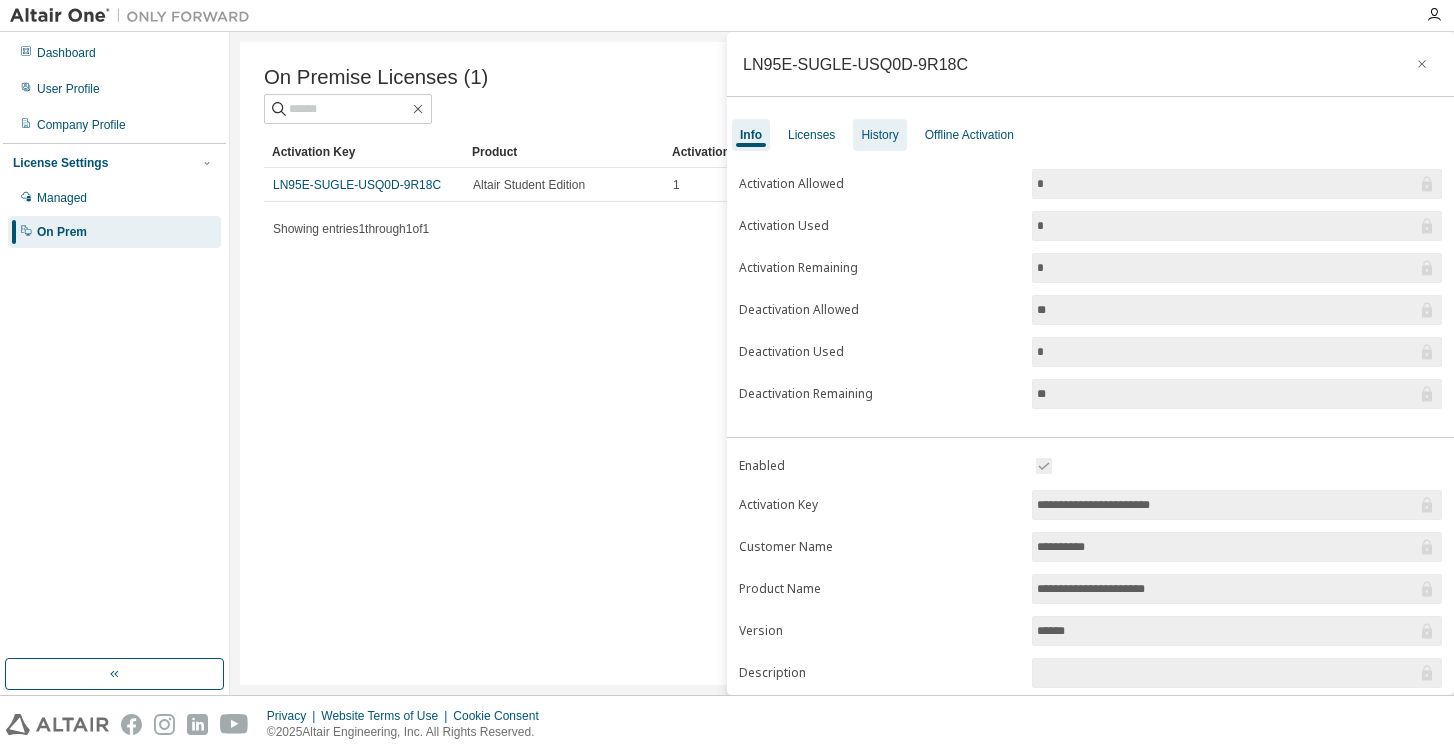 click on "History" at bounding box center [879, 135] 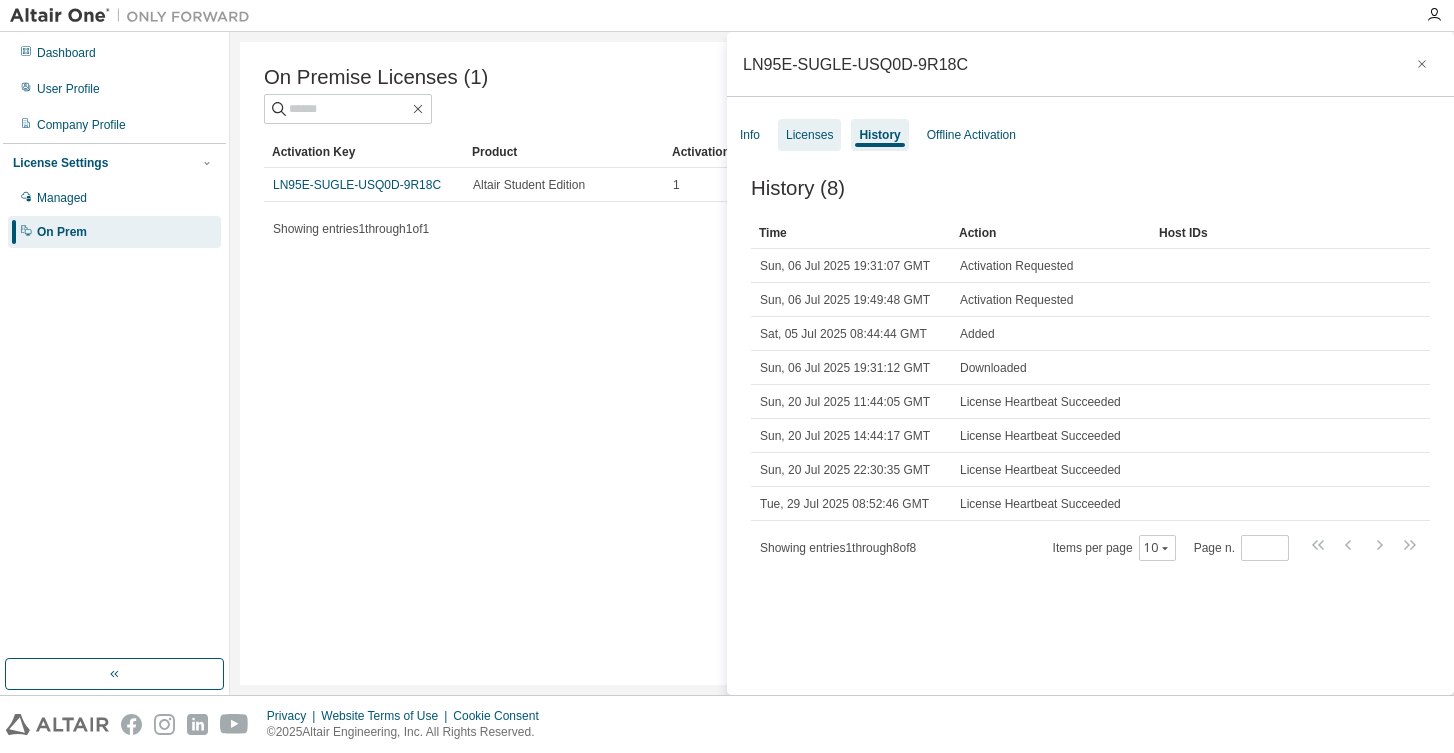 click on "Licenses" at bounding box center [809, 135] 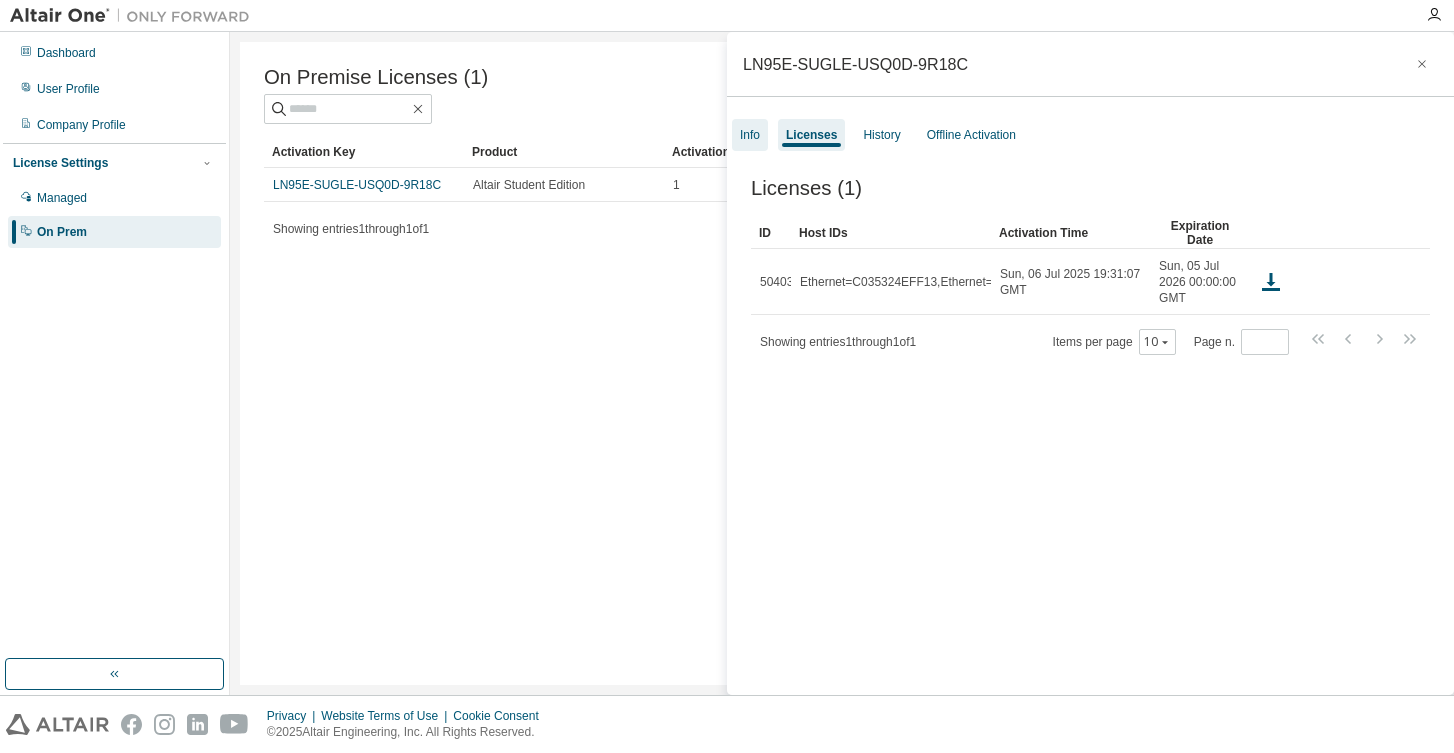 click on "Info" at bounding box center (750, 135) 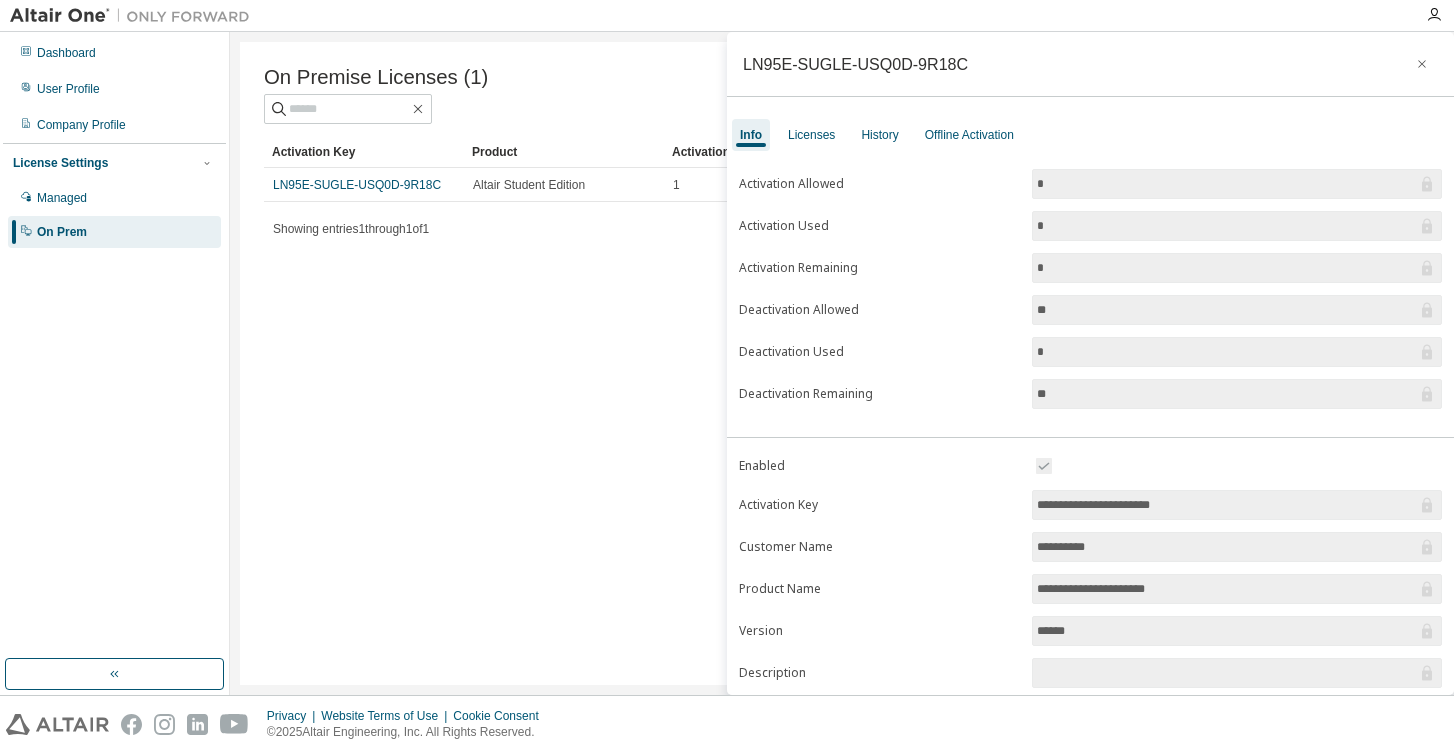 scroll, scrollTop: 0, scrollLeft: 0, axis: both 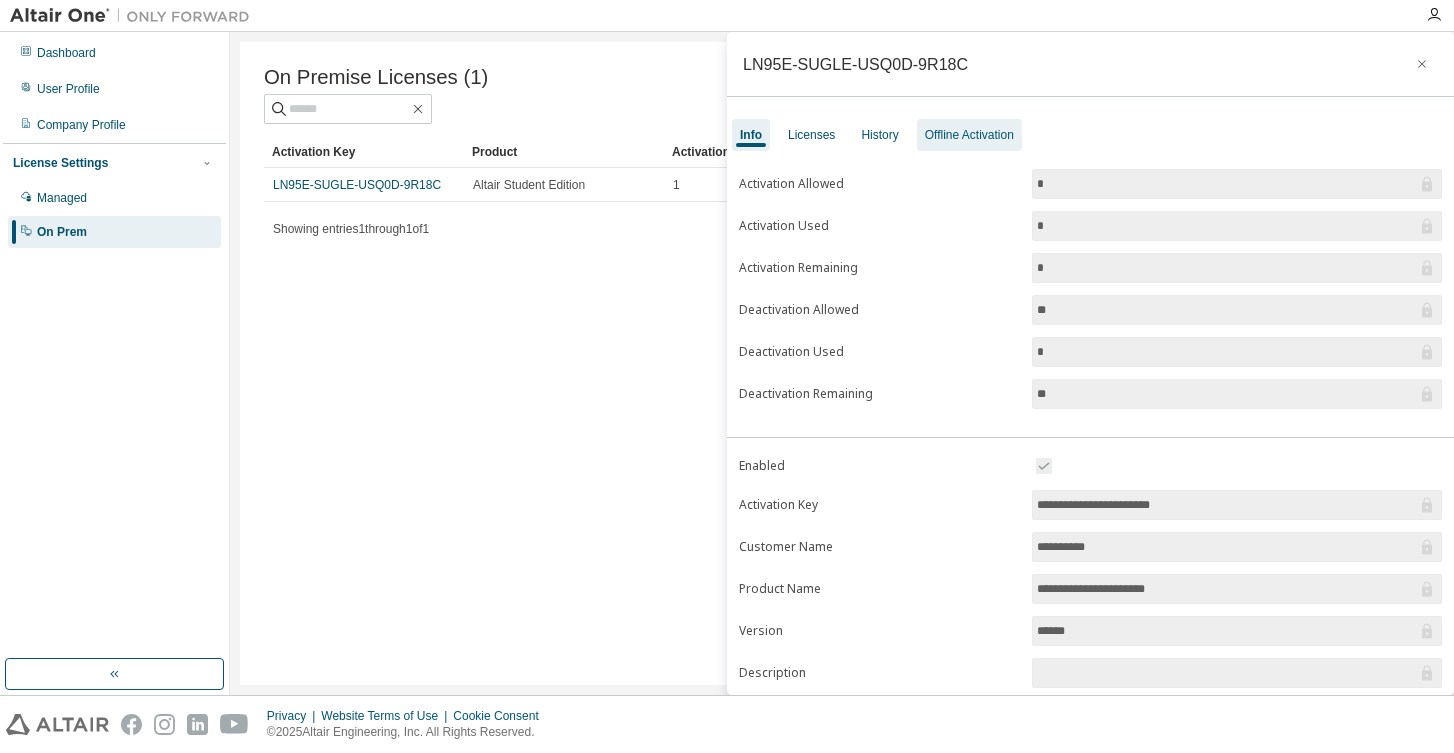 click on "Offline Activation" at bounding box center [969, 135] 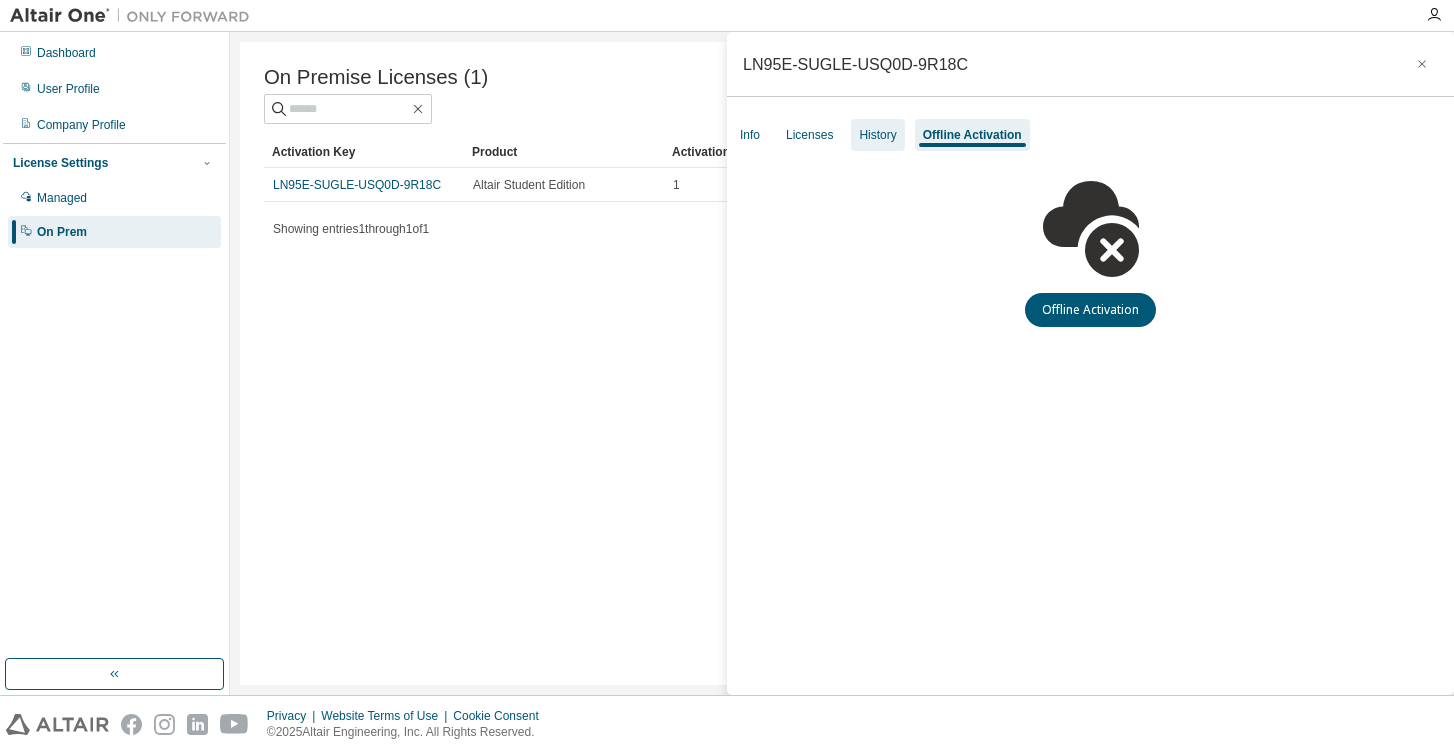click on "History" at bounding box center (877, 135) 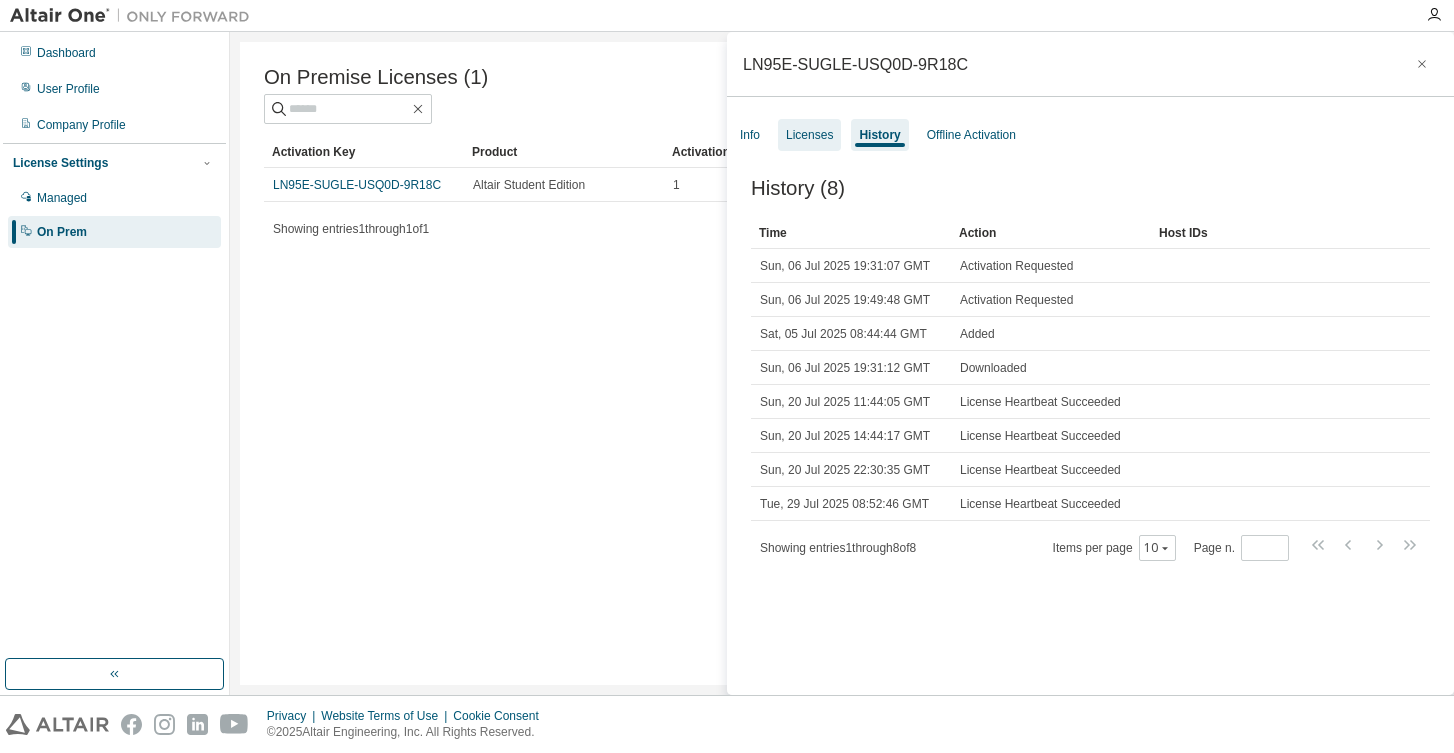 click on "Licenses" at bounding box center [809, 135] 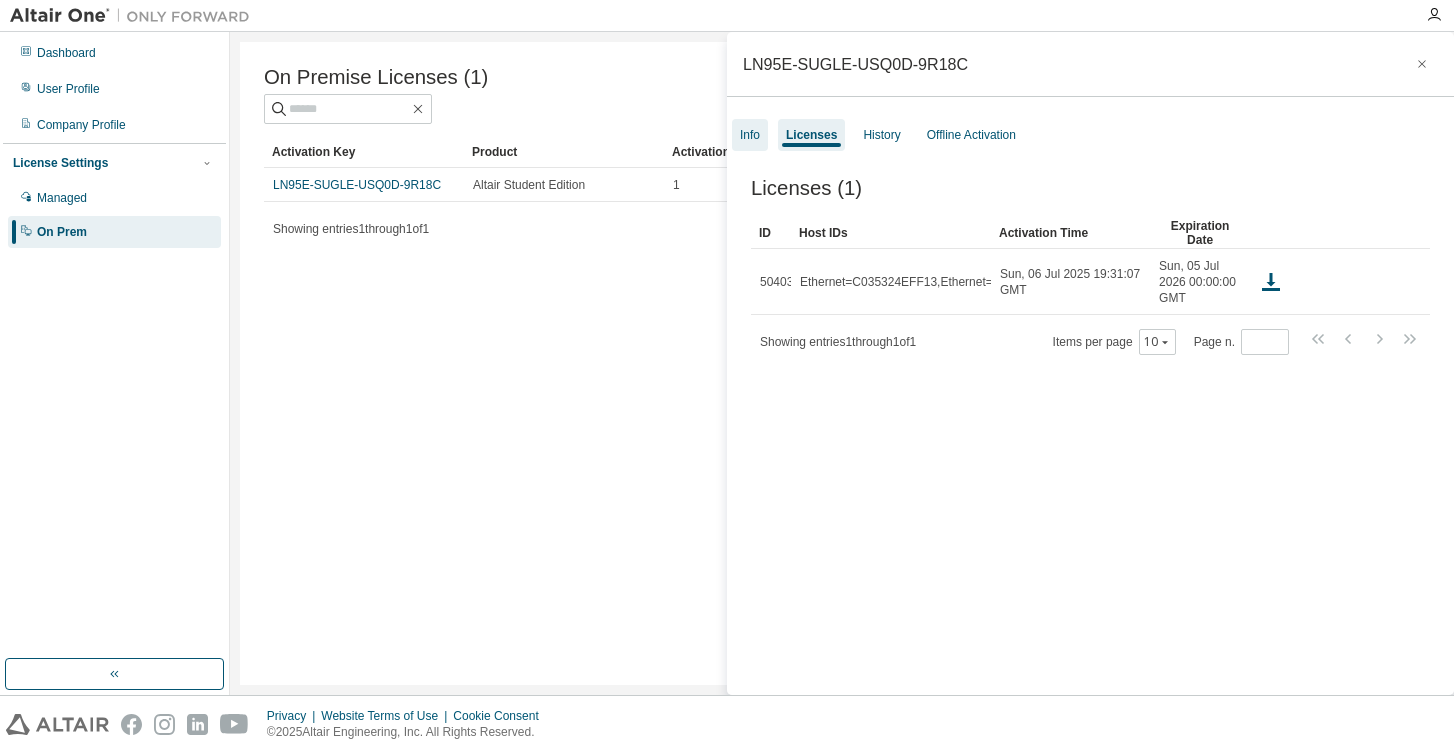 click on "Info" at bounding box center [750, 135] 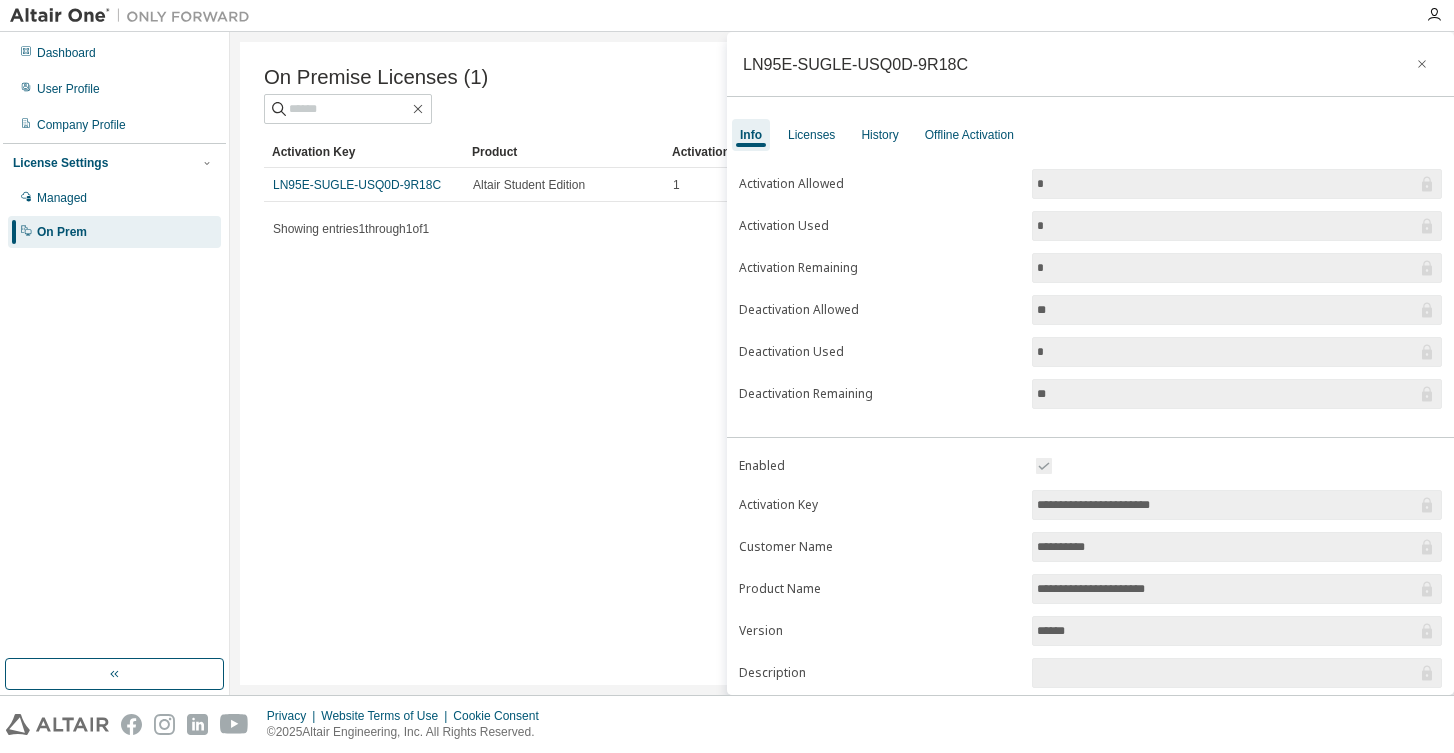 drag, startPoint x: 1226, startPoint y: 505, endPoint x: 1124, endPoint y: 517, distance: 102.70345 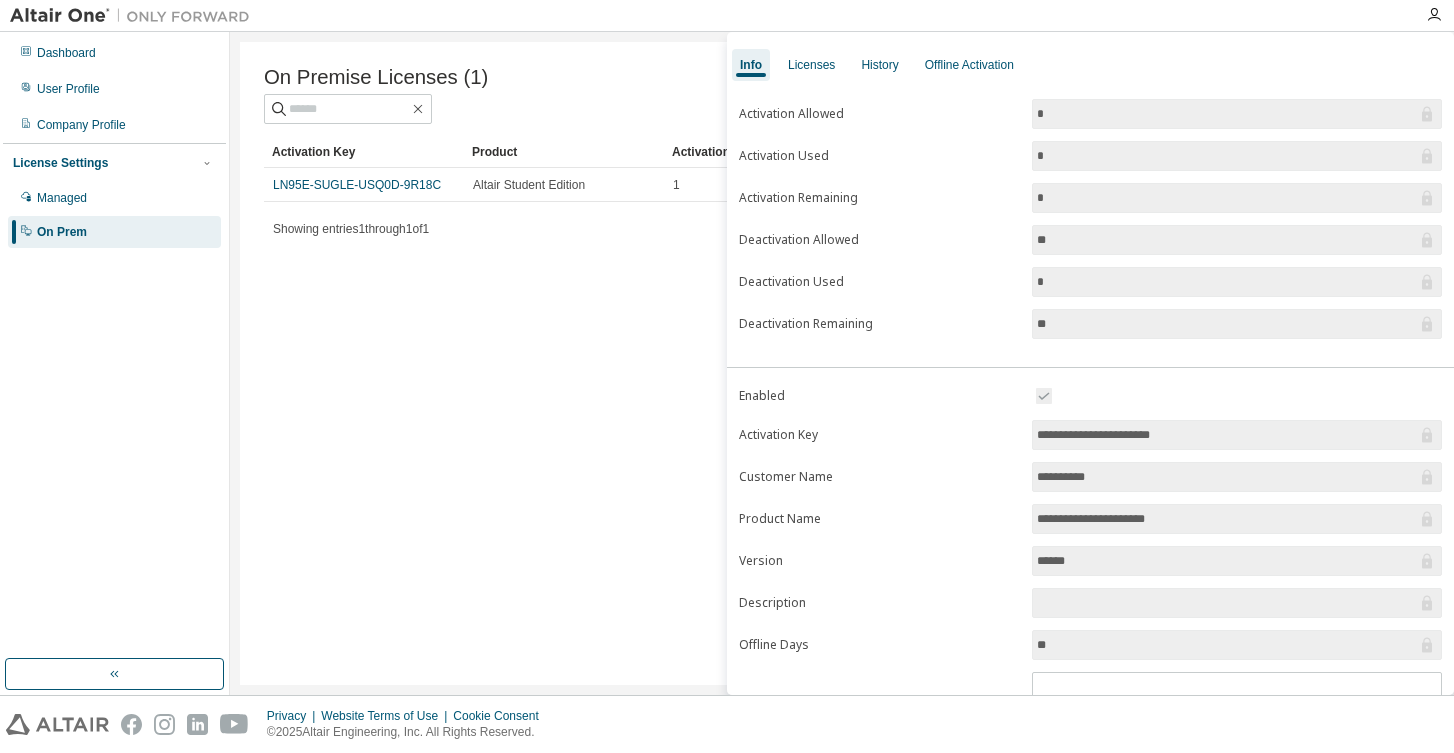 scroll, scrollTop: 65, scrollLeft: 0, axis: vertical 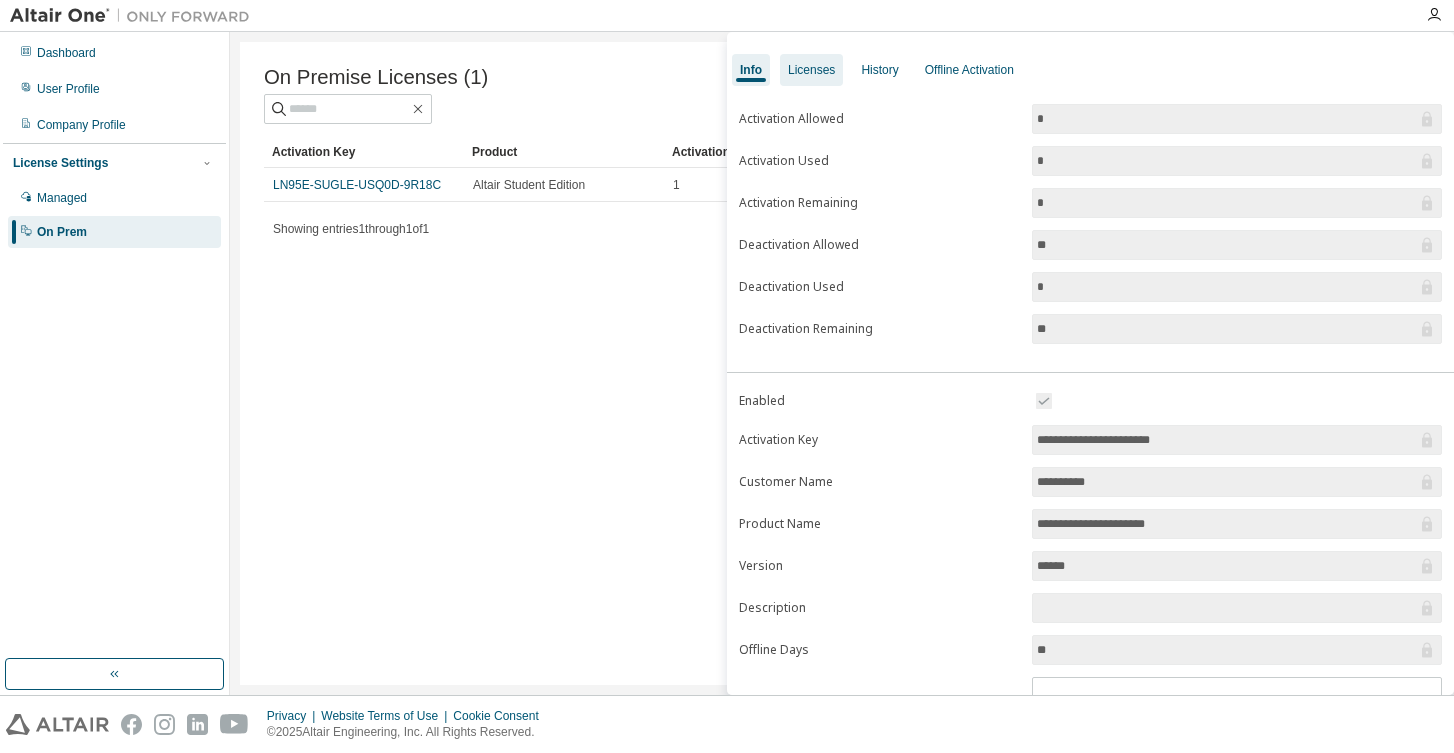 click on "Licenses" at bounding box center [811, 70] 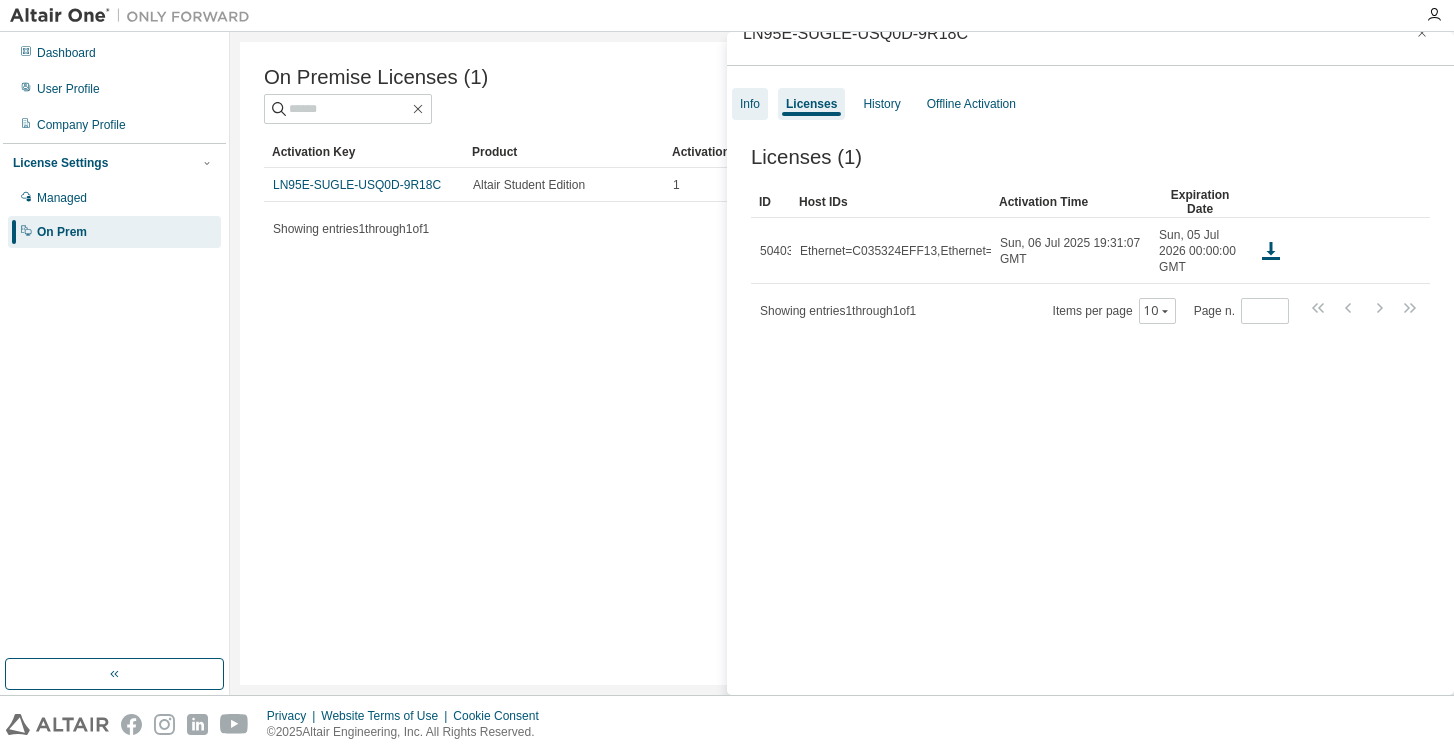 click on "Info" at bounding box center (750, 104) 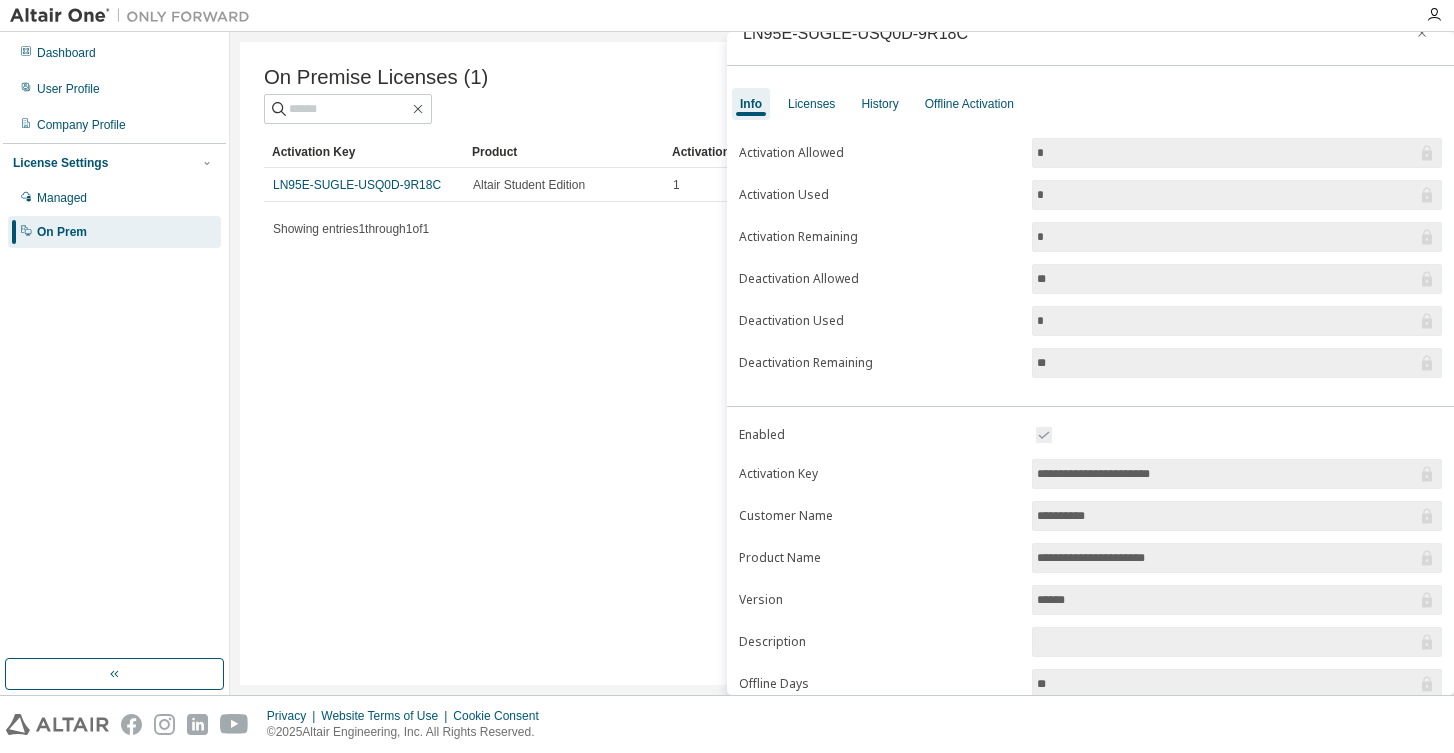 drag, startPoint x: 1239, startPoint y: 473, endPoint x: 1023, endPoint y: 474, distance: 216.00232 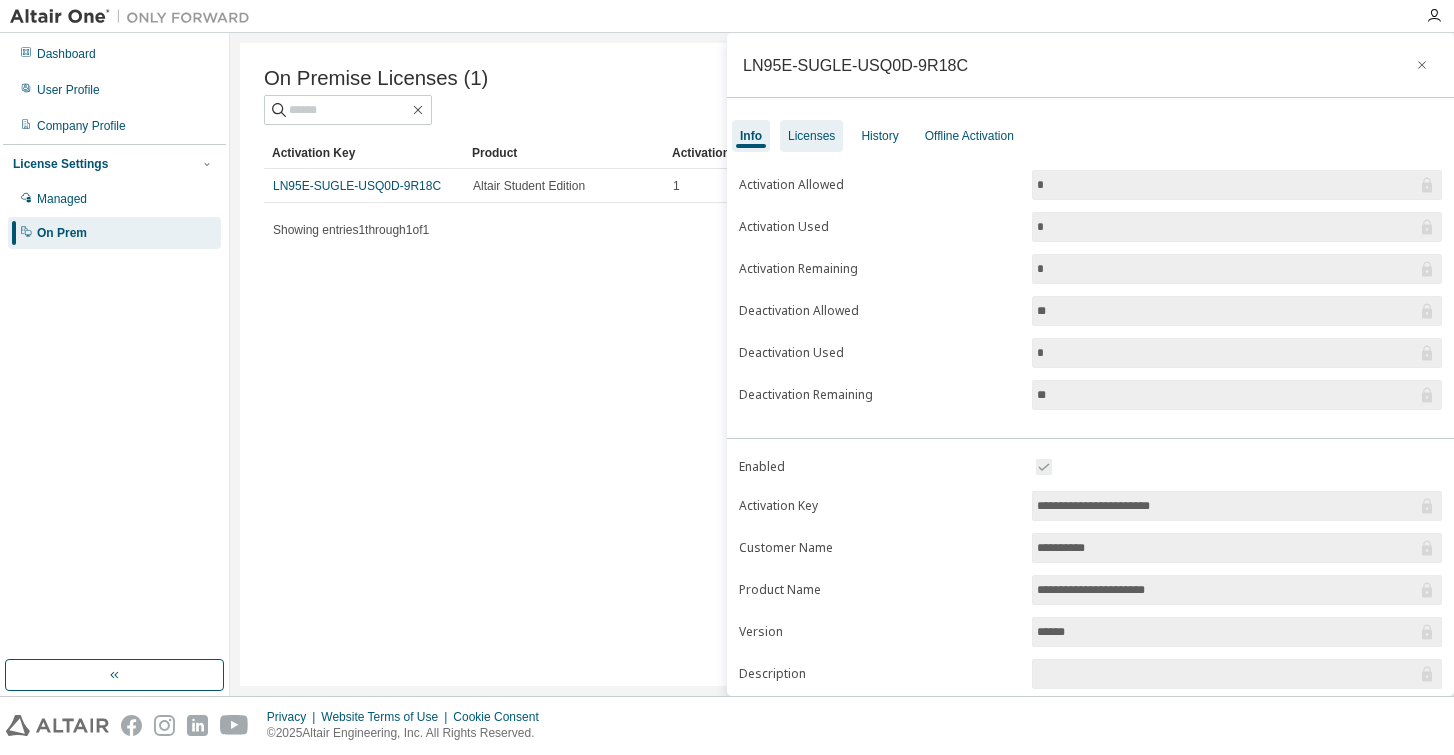 scroll, scrollTop: 0, scrollLeft: 0, axis: both 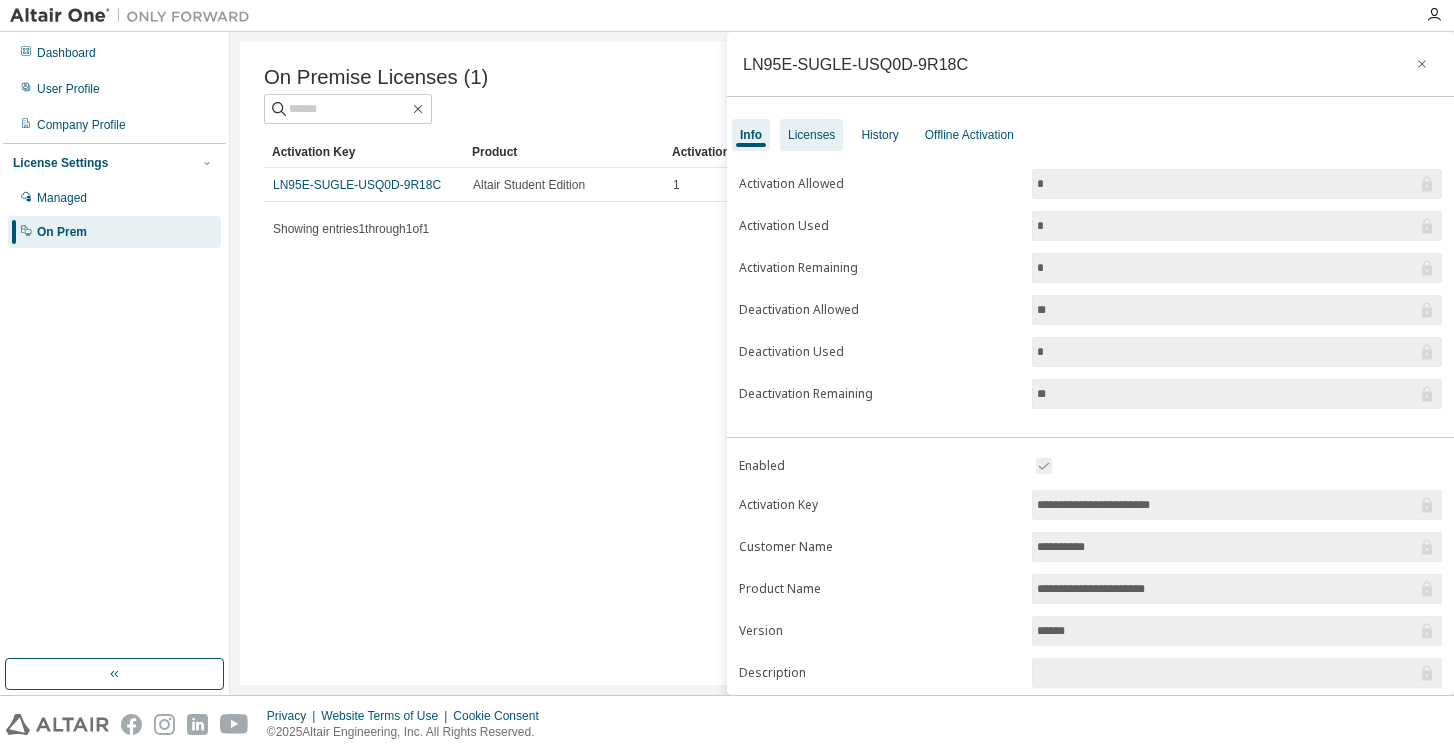 click on "Licenses" at bounding box center [811, 135] 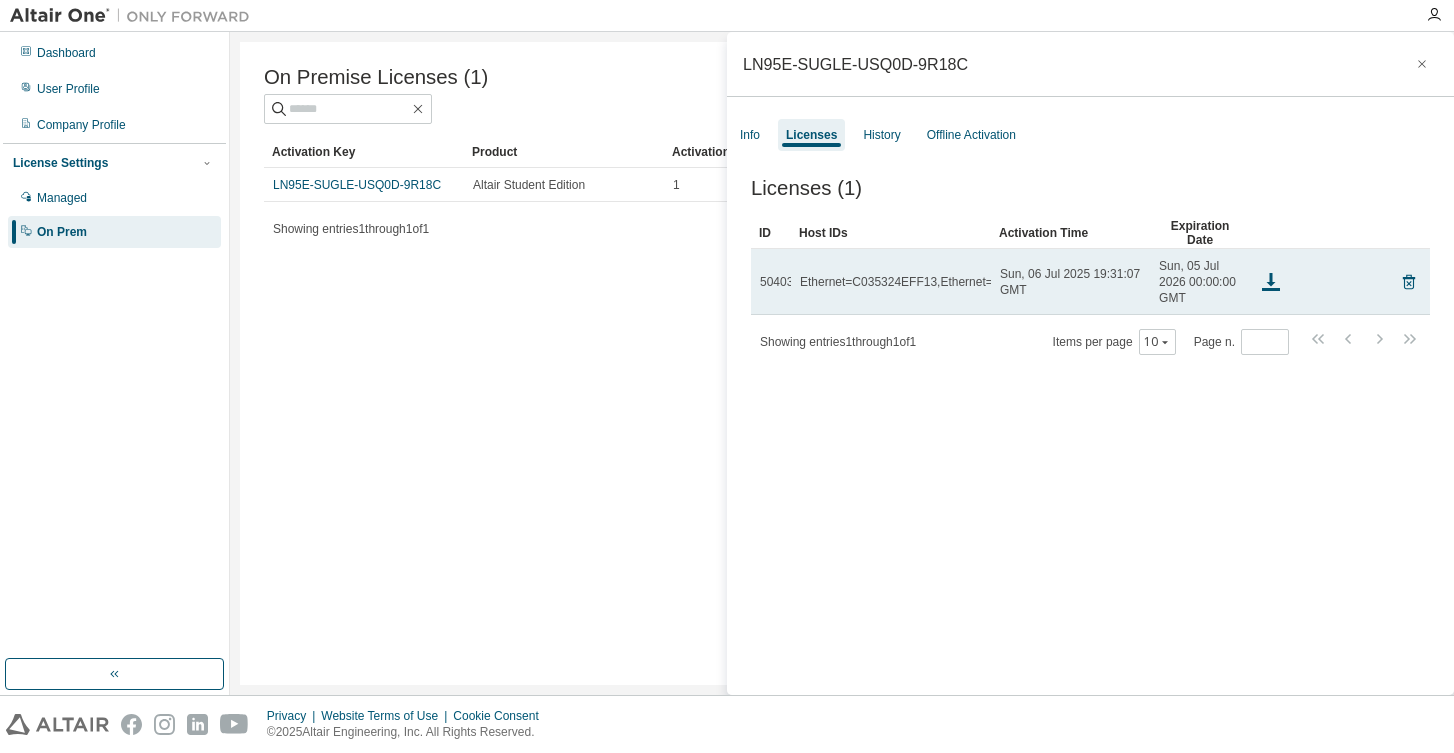 click on "Ethernet=C035324EFF13,Ethernet=C035324EFF14,Ethernet=40C2BA5C3291" at bounding box center (1010, 282) 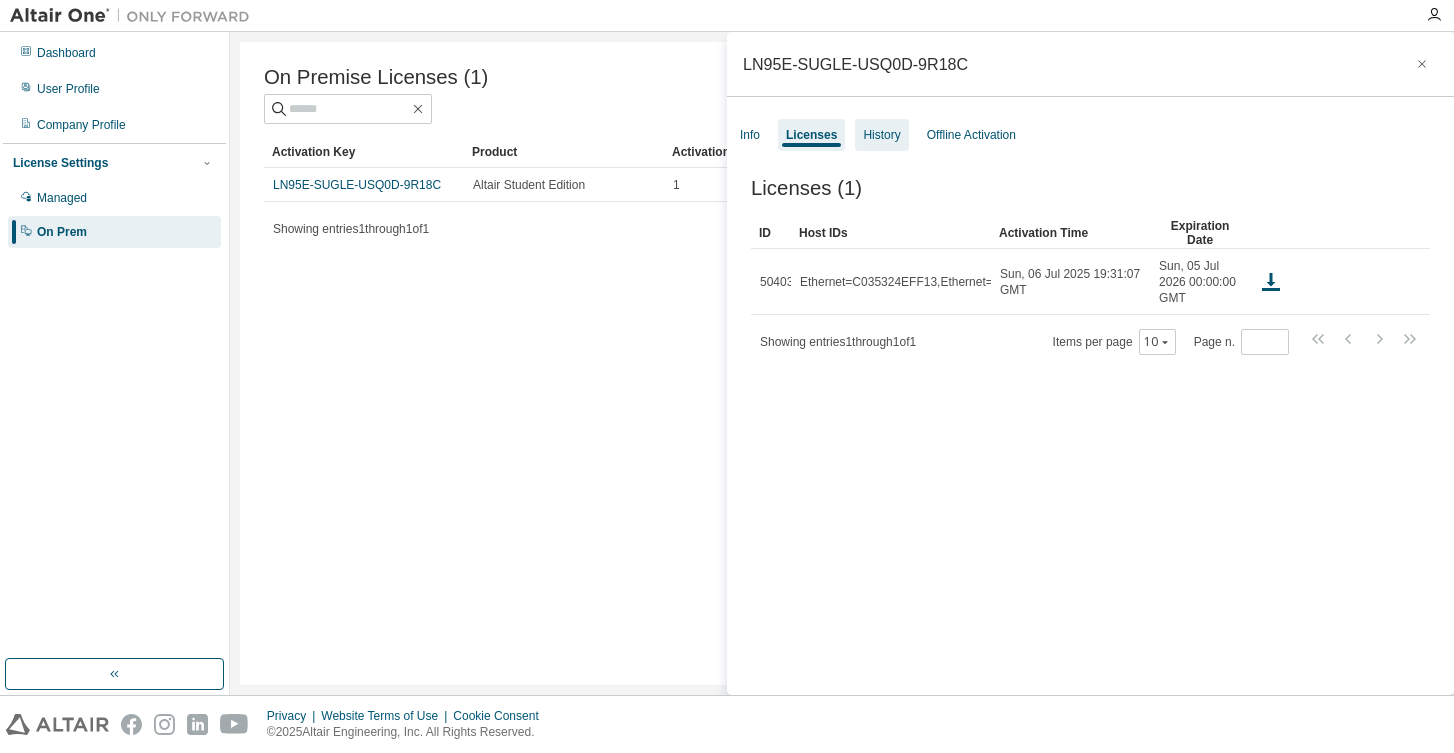 click on "History" at bounding box center [881, 135] 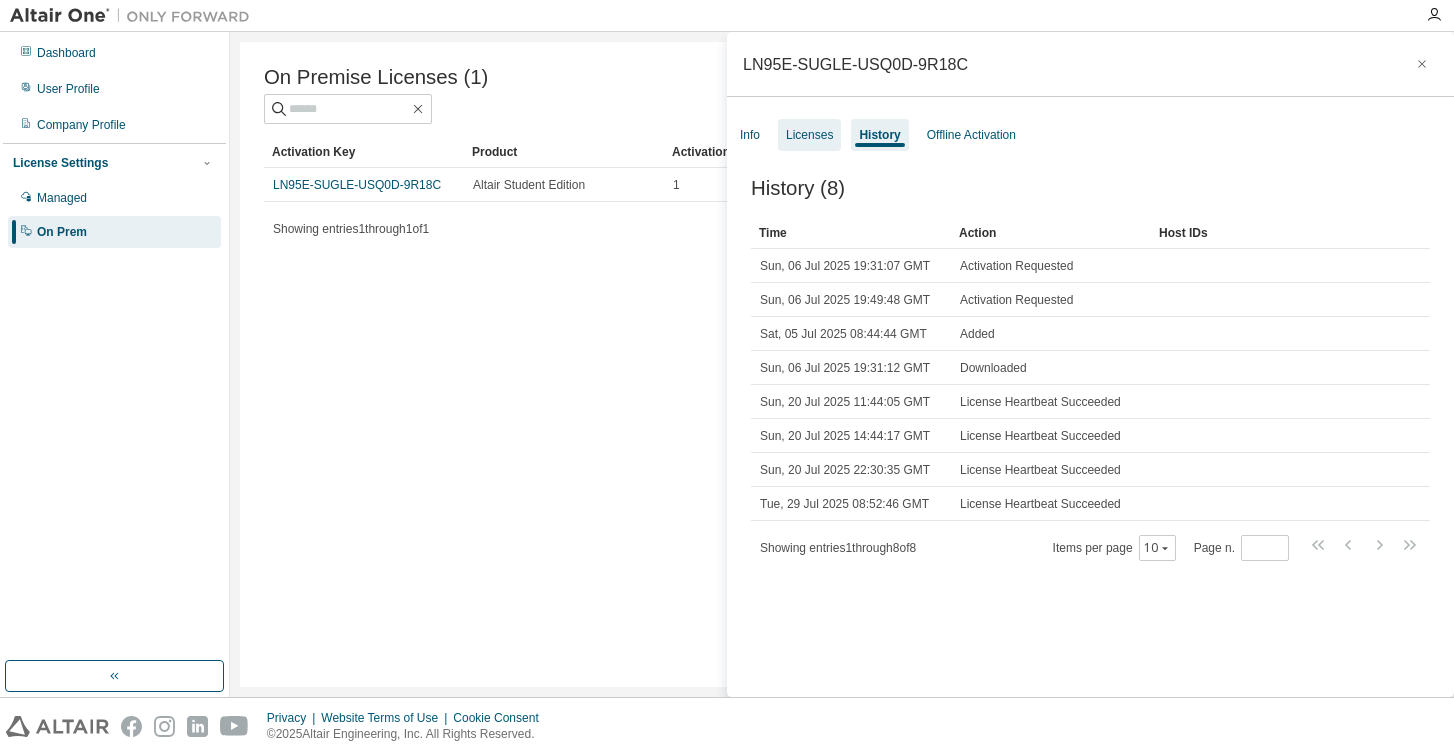 click on "Licenses" at bounding box center [809, 135] 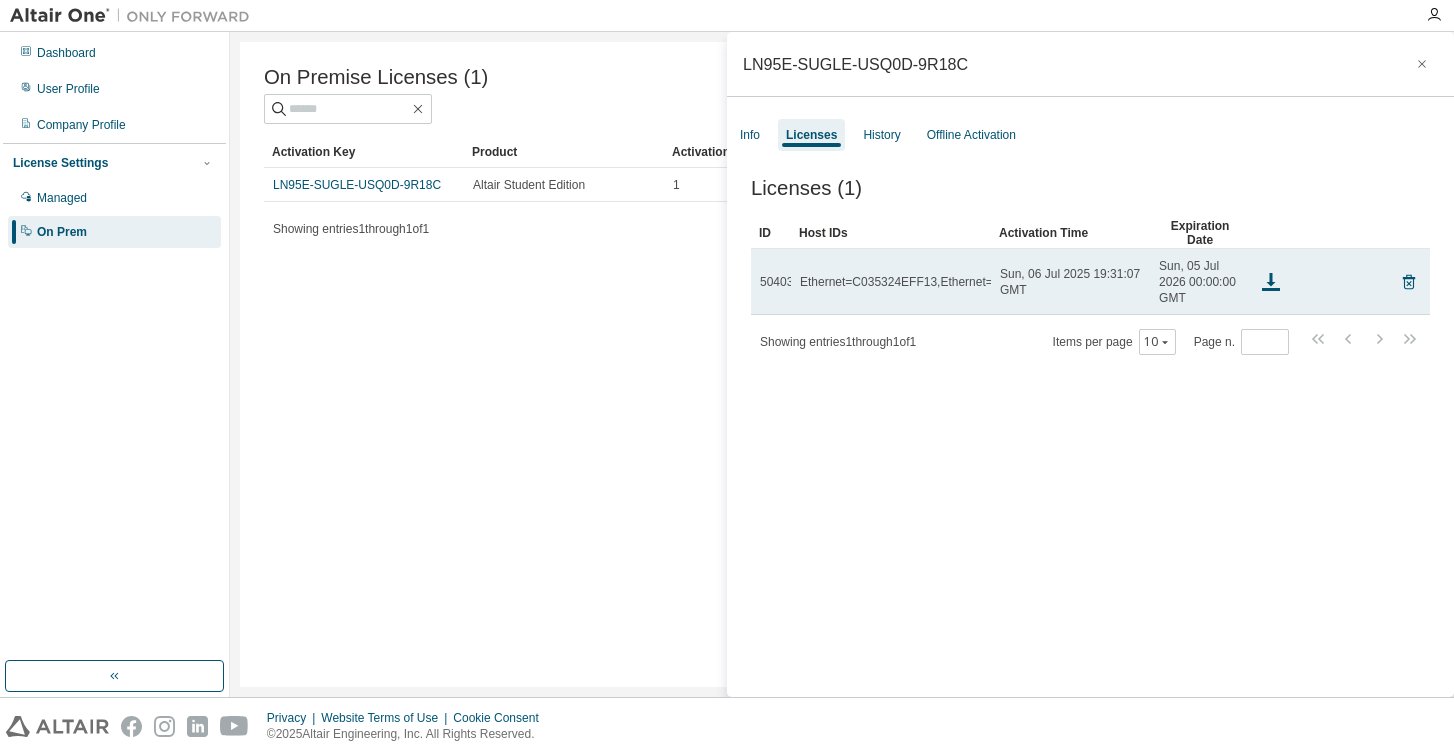 click on "Ethernet=C035324EFF13,Ethernet=C035324EFF14,Ethernet=40C2BA5C3291" at bounding box center [1010, 282] 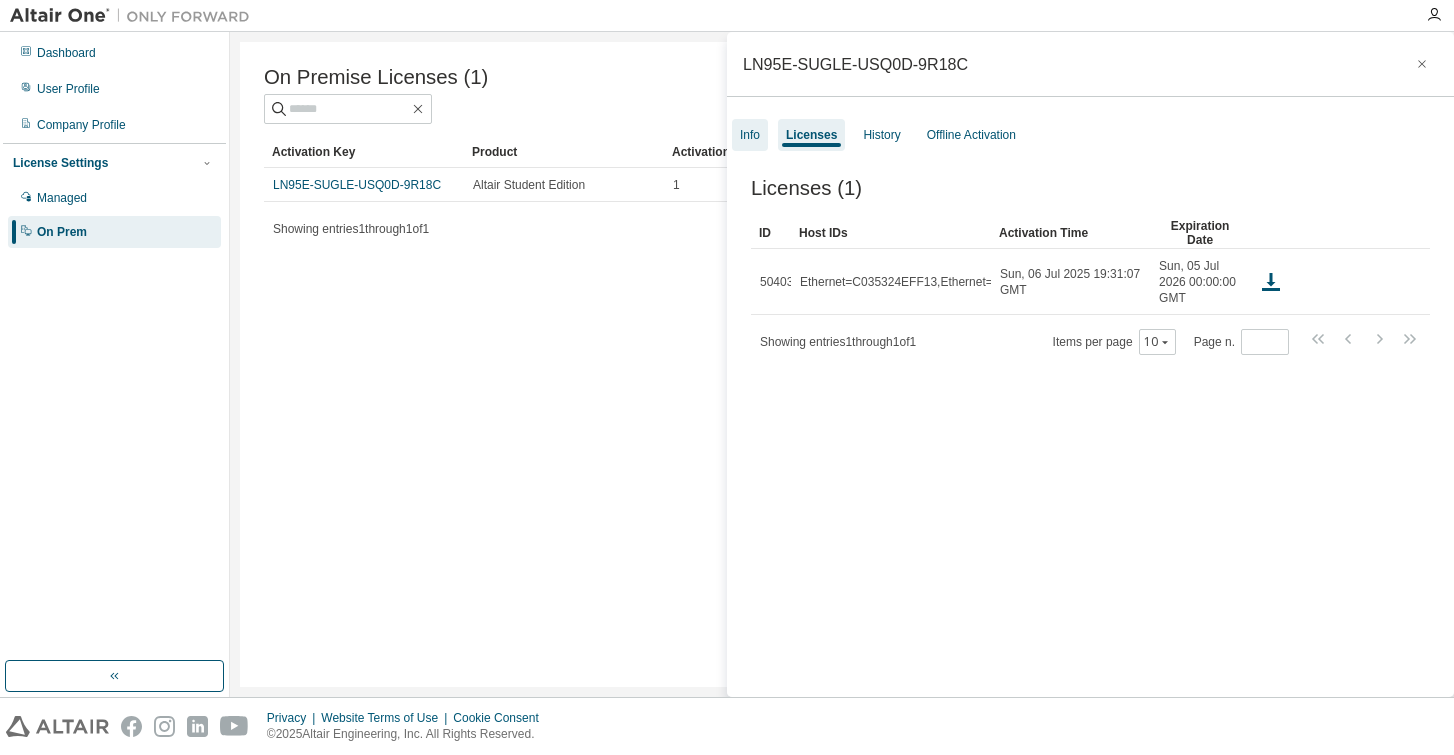 click on "Info" at bounding box center (750, 135) 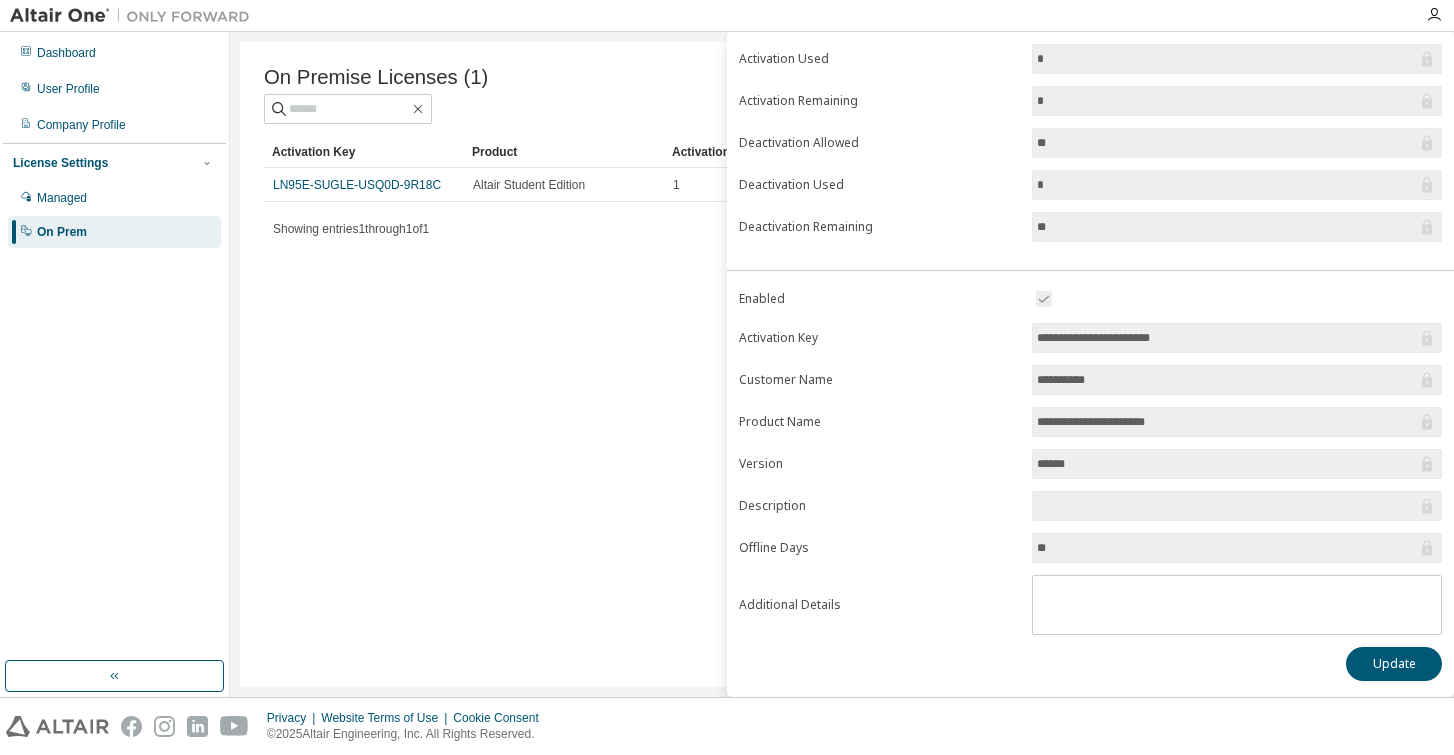 scroll, scrollTop: 167, scrollLeft: 0, axis: vertical 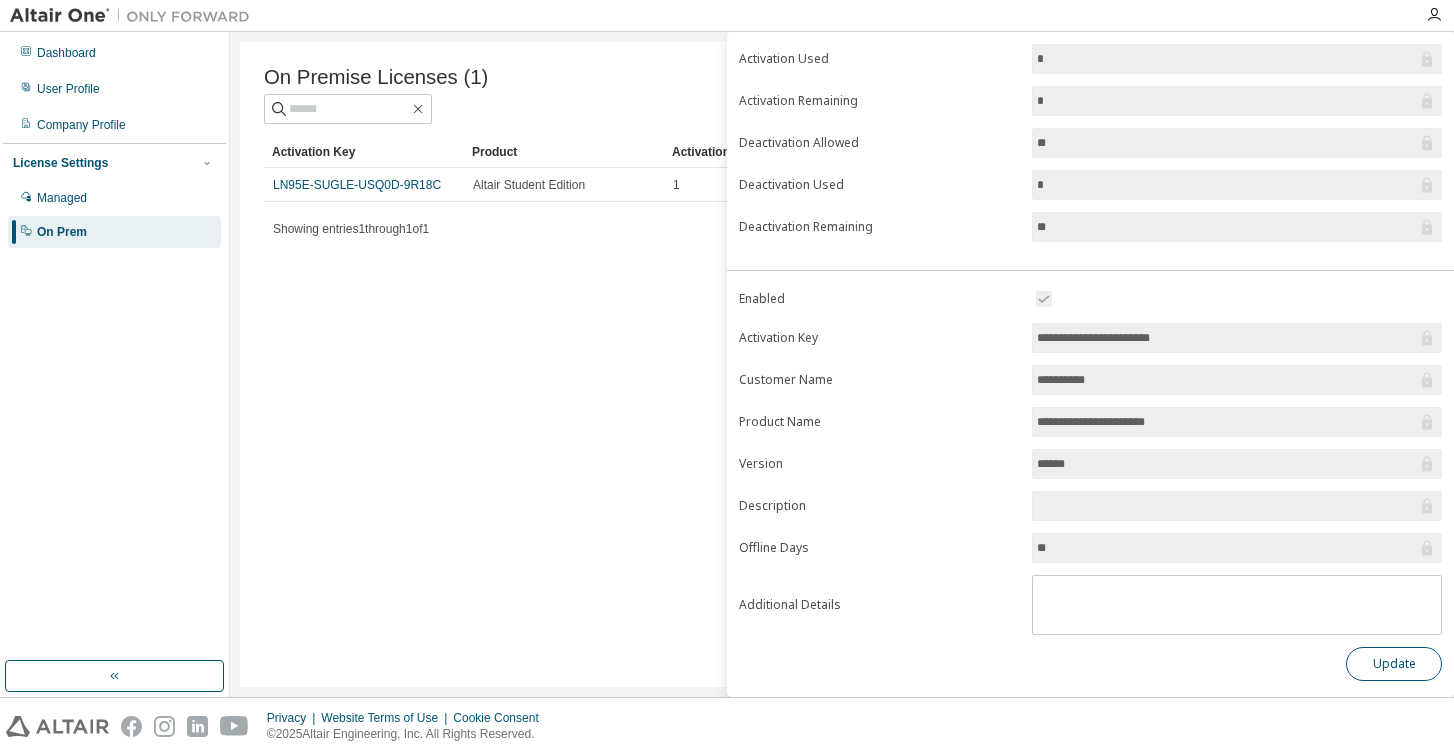 click on "Update" at bounding box center [1394, 664] 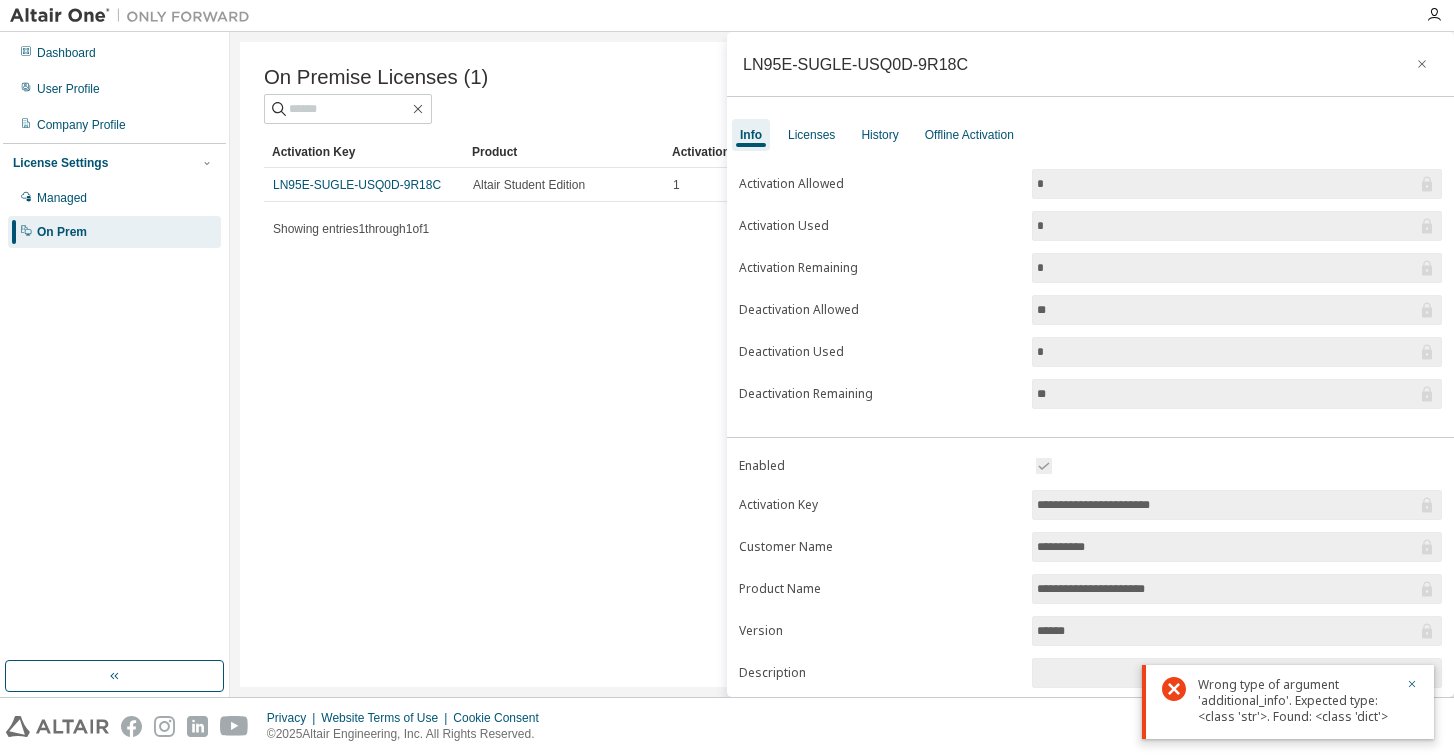 scroll, scrollTop: 0, scrollLeft: 0, axis: both 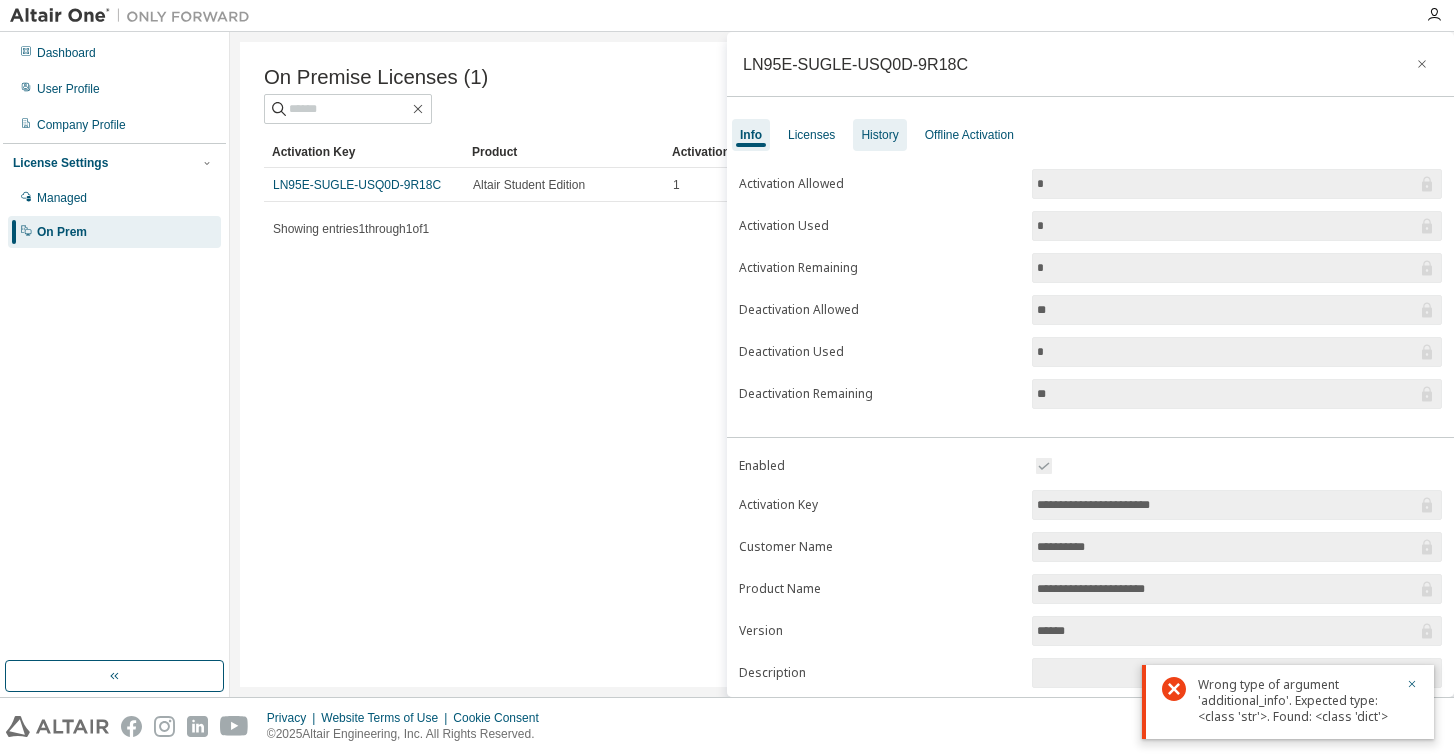 click on "History" at bounding box center (879, 135) 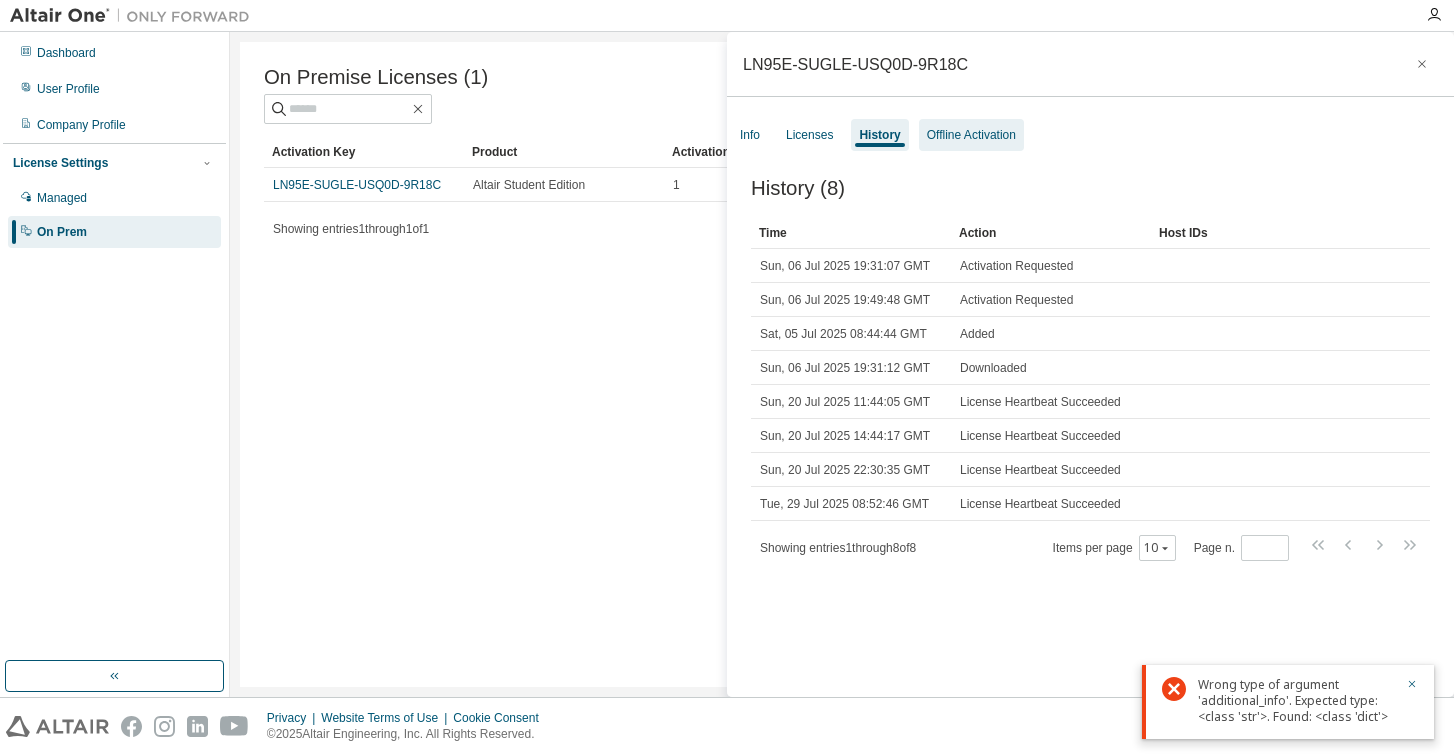 click on "Offline Activation" at bounding box center [971, 135] 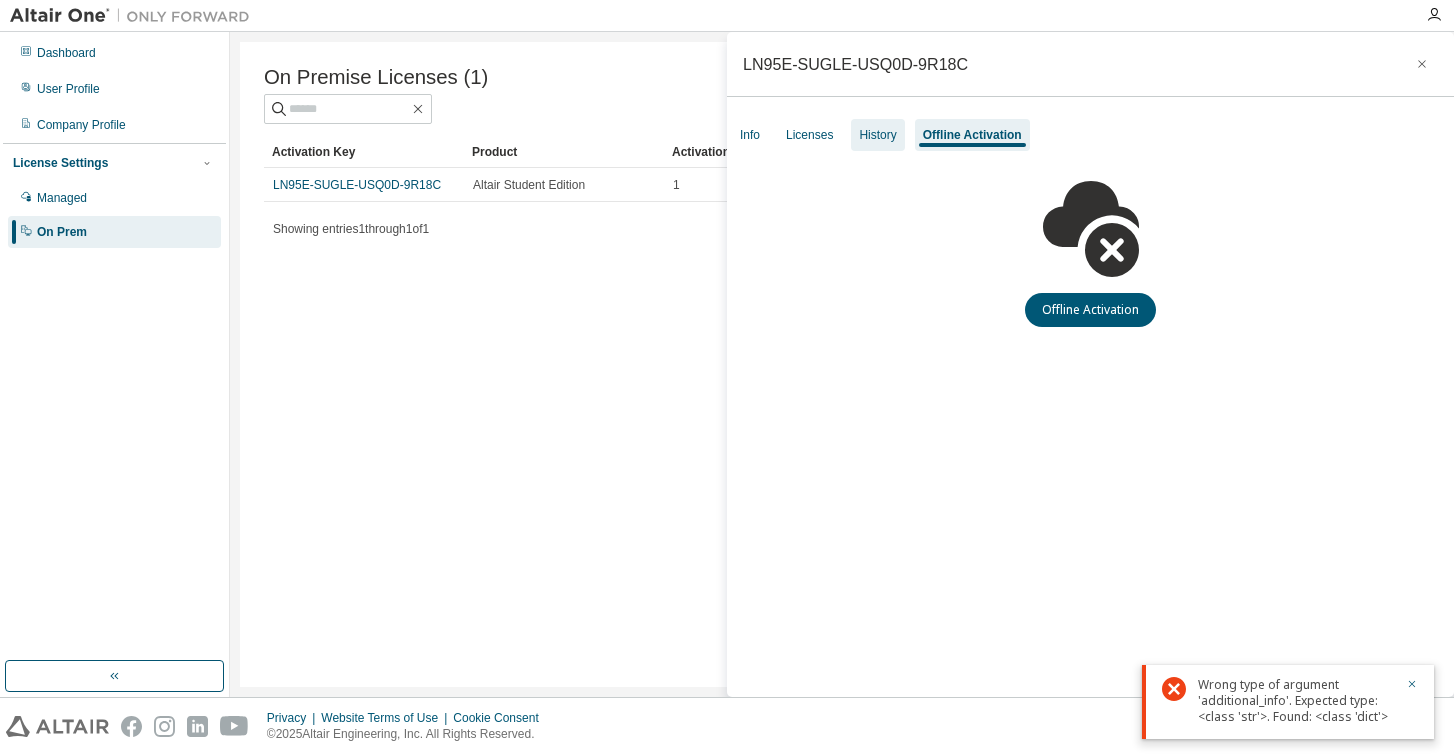click on "History" at bounding box center (877, 135) 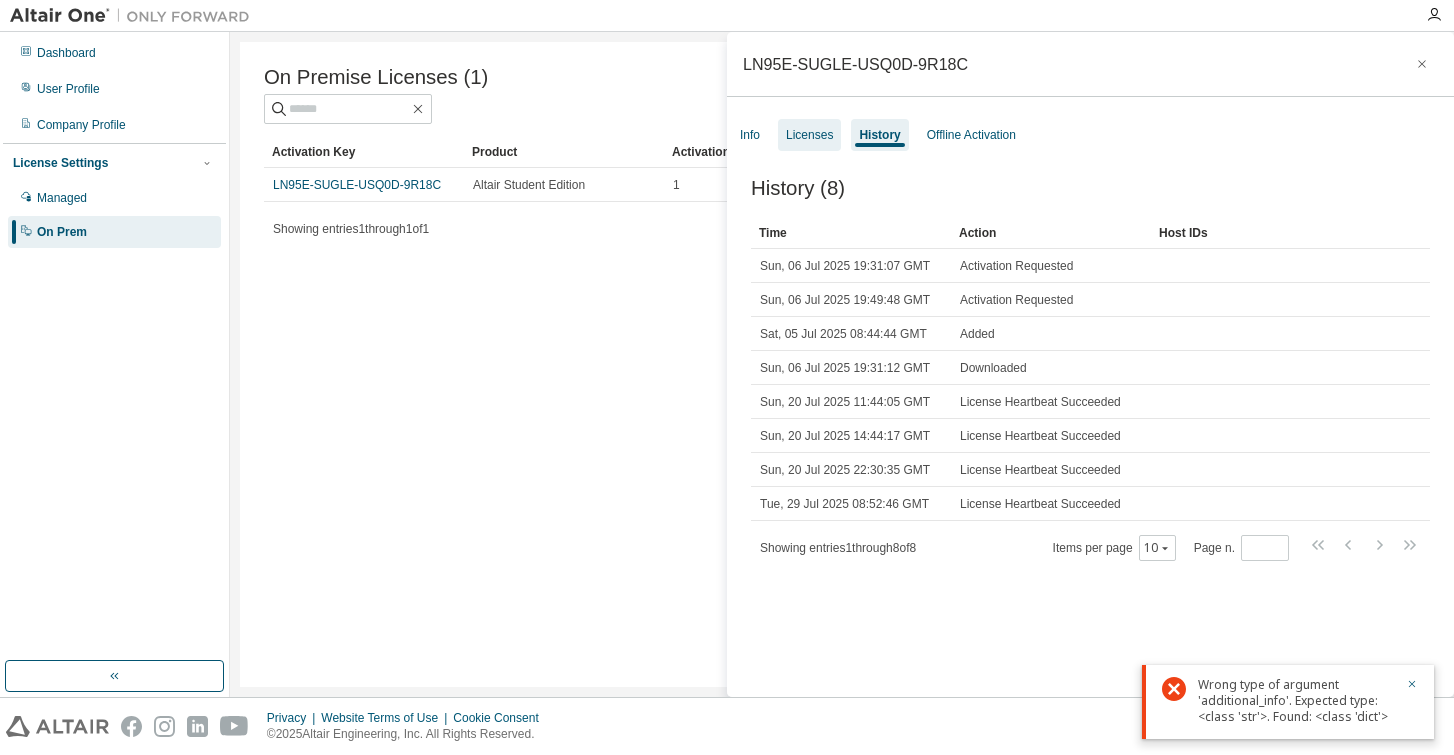 click on "Licenses" at bounding box center (809, 135) 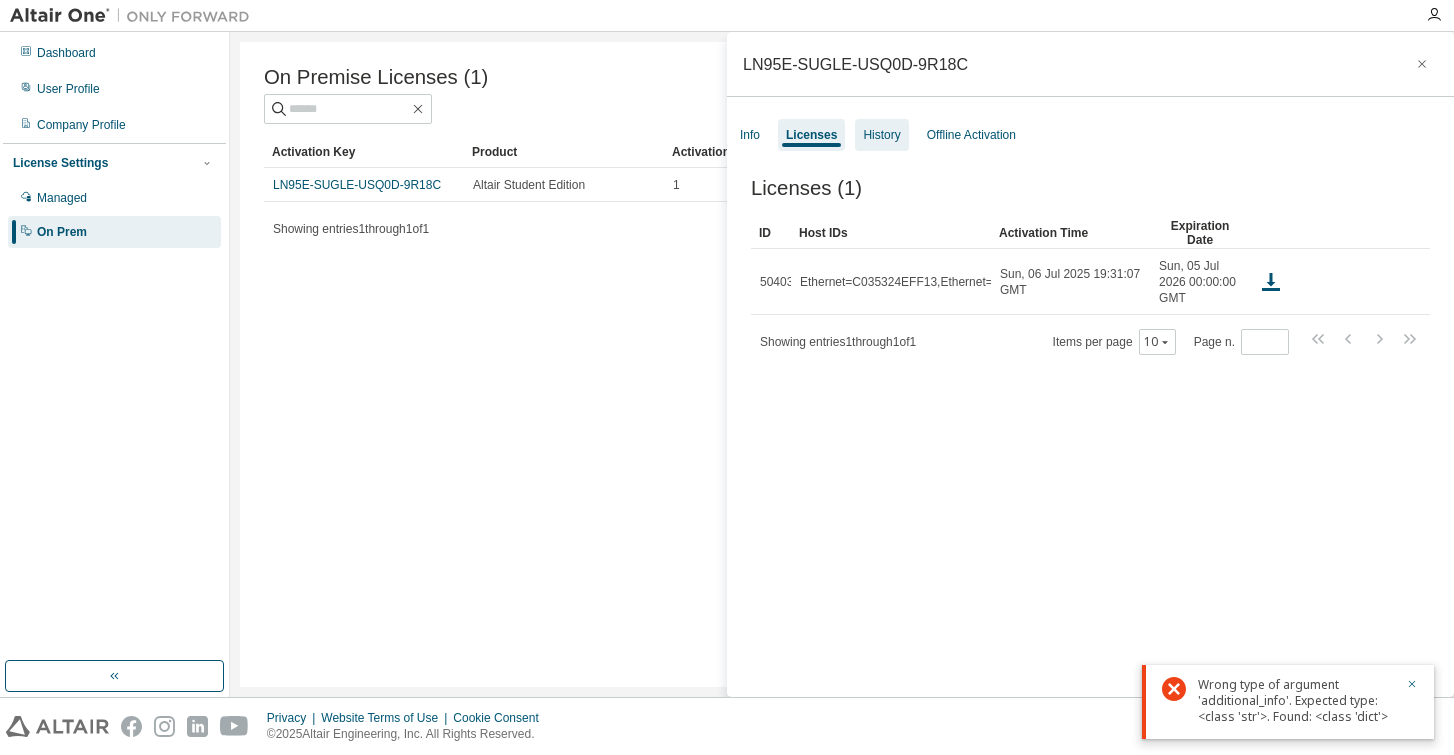 click on "History" at bounding box center [881, 135] 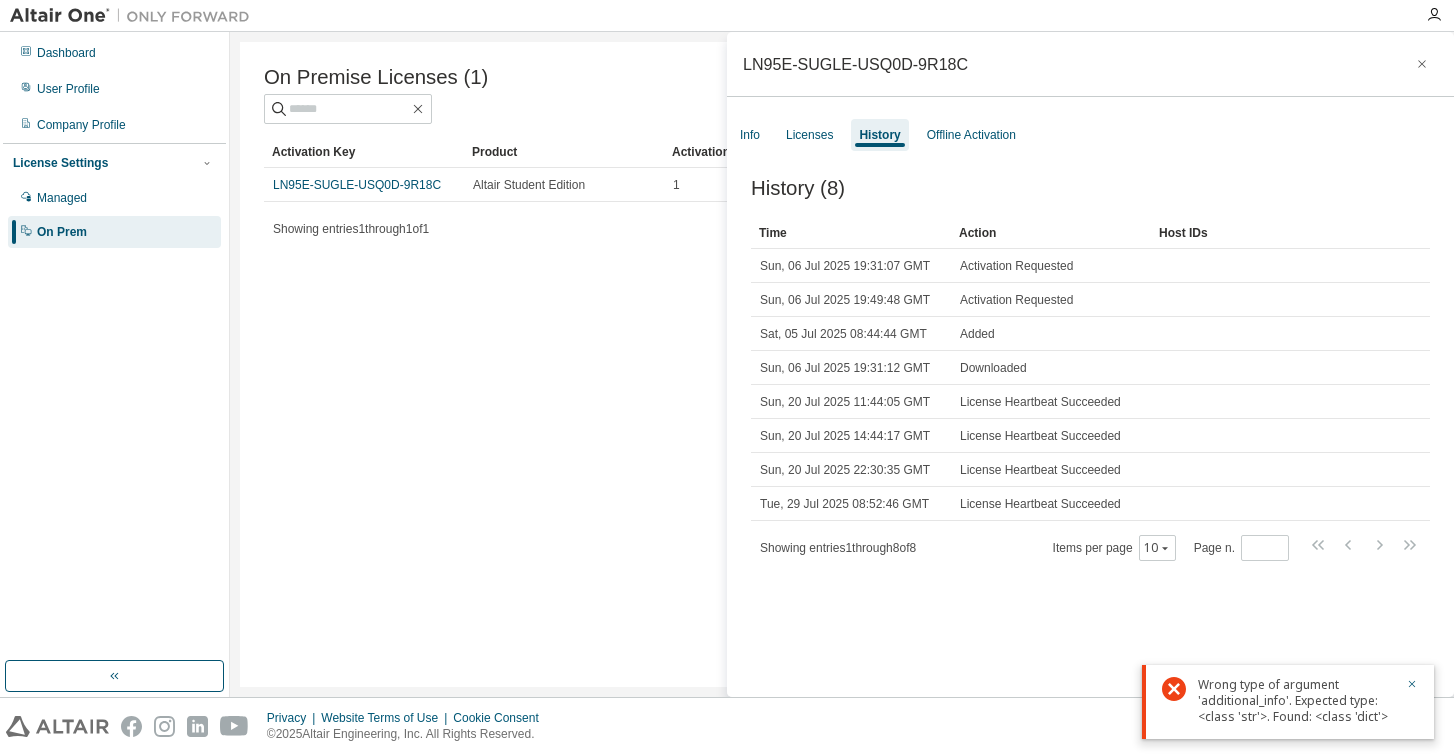 click on "On Premise Licenses (1) Clear Load Save Save As Field Operator Value Select filter Select operand Add criteria Search Activation Key Product Activation Allowed Activation Left Creation Date LN95E-SUGLE-USQ0D-9R18C Altair Student Edition 1 0 2025-07-05 08:44:44 Showing entries  1  through  1  of  1 Items per page 10 Page n. *" at bounding box center (842, 364) 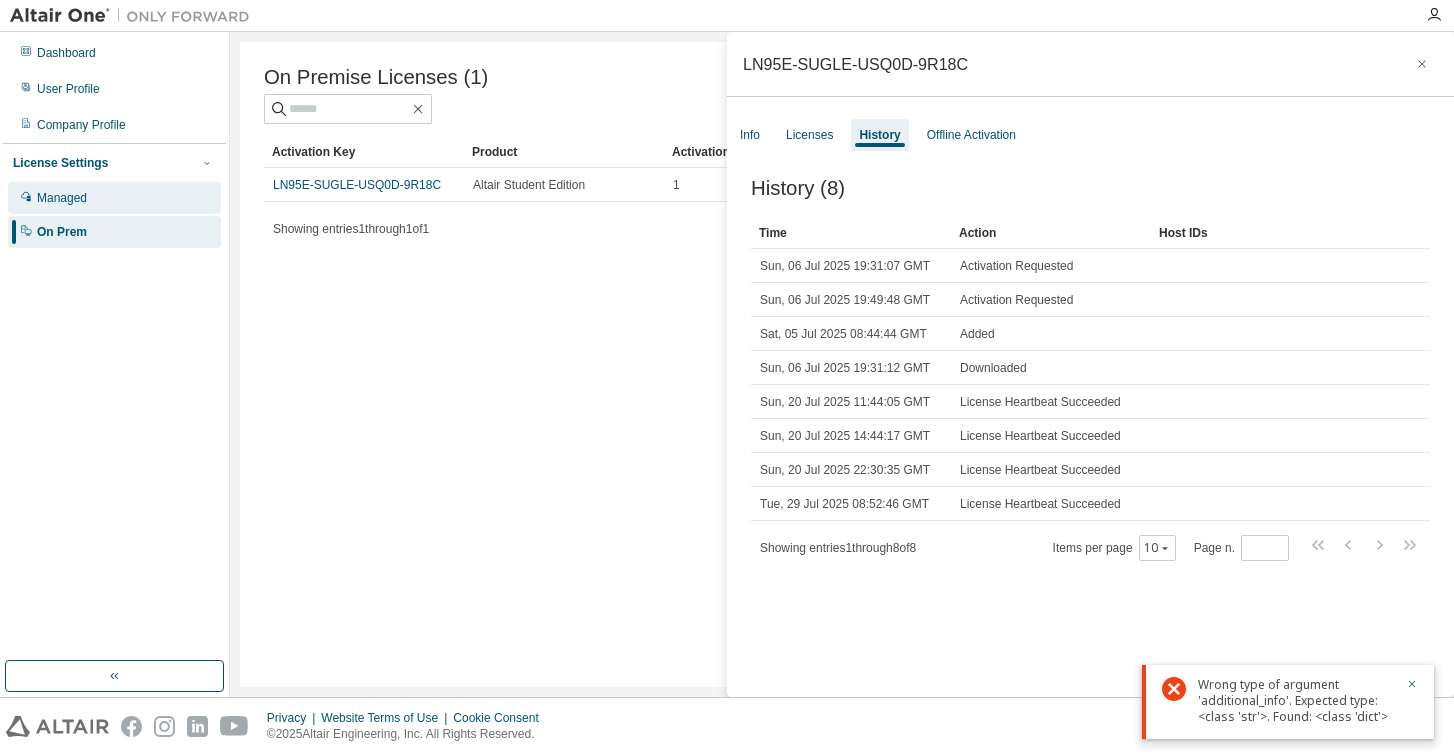 click on "Managed" at bounding box center [62, 198] 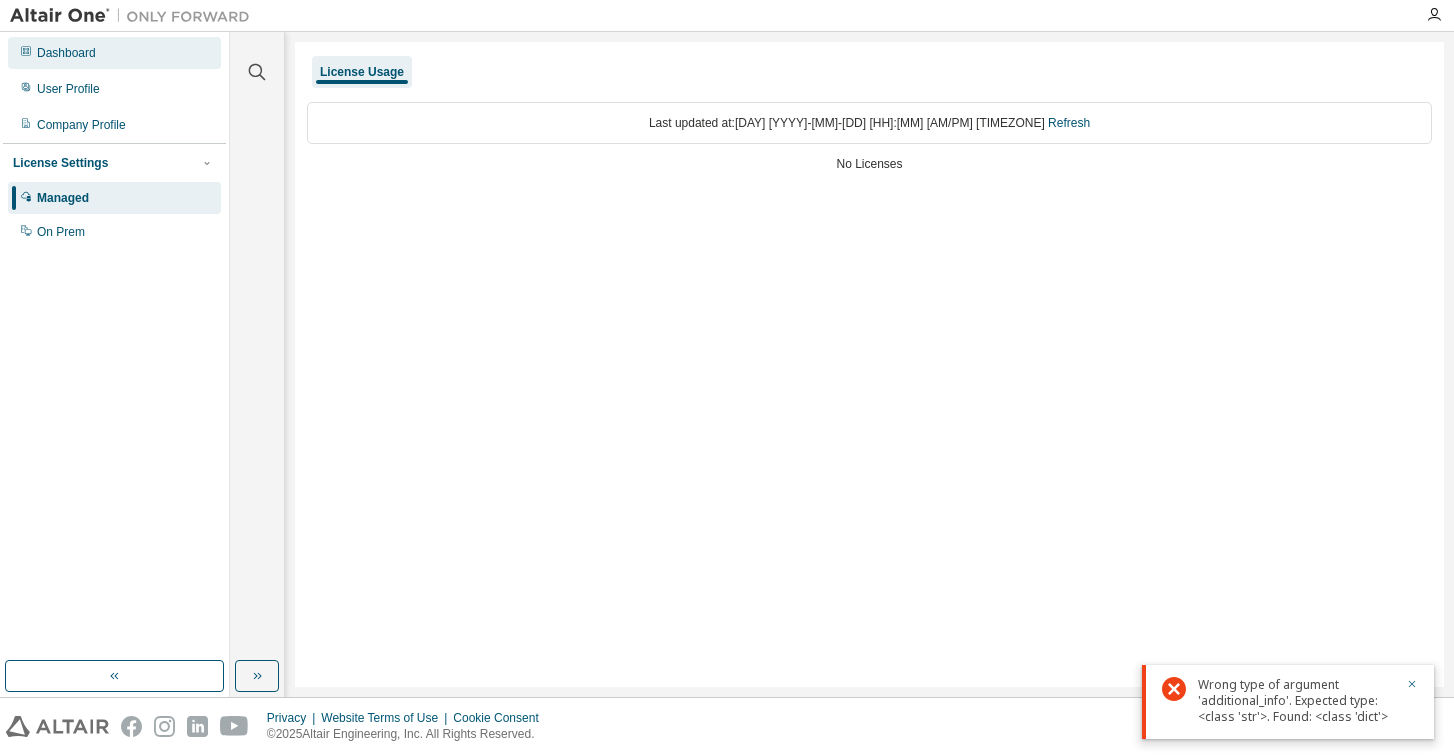 click on "Dashboard" at bounding box center [66, 53] 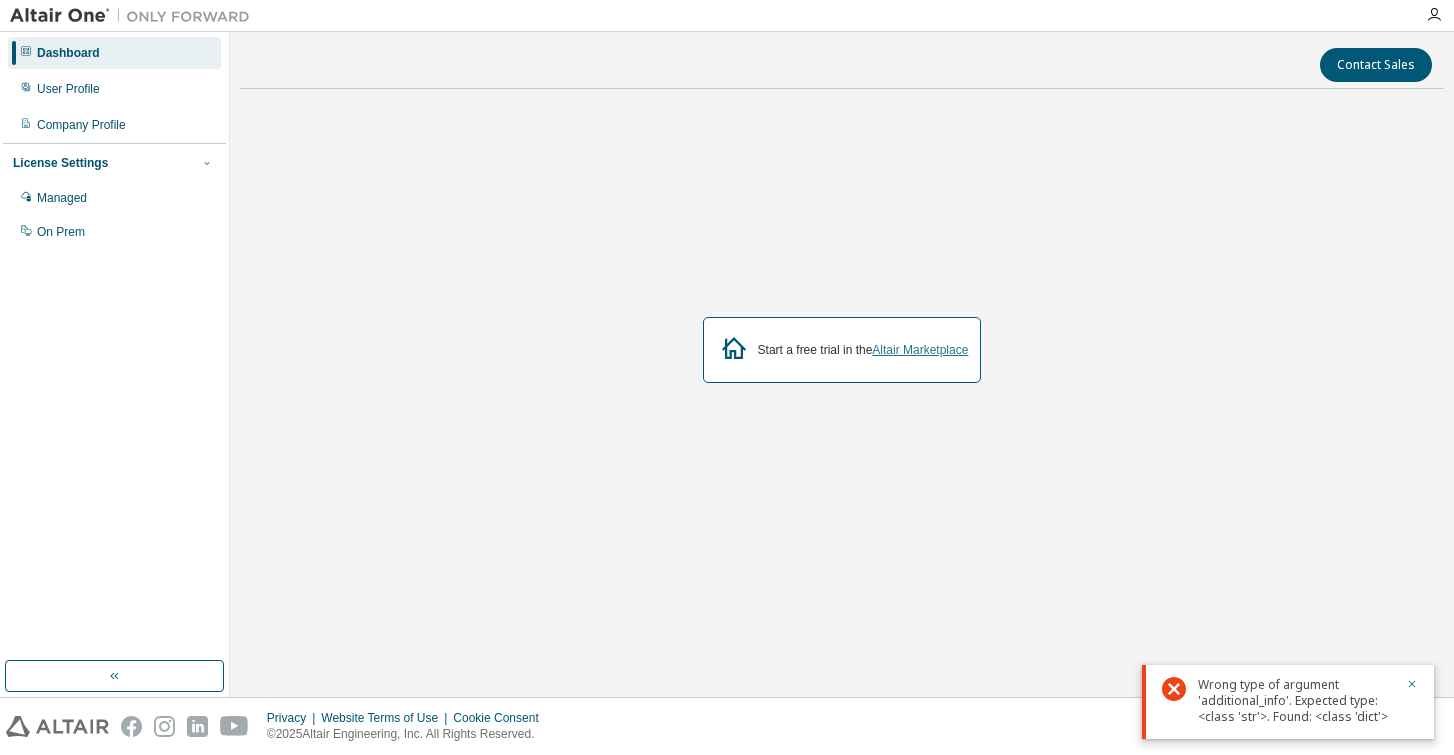 click on "Altair Marketplace" at bounding box center (920, 350) 